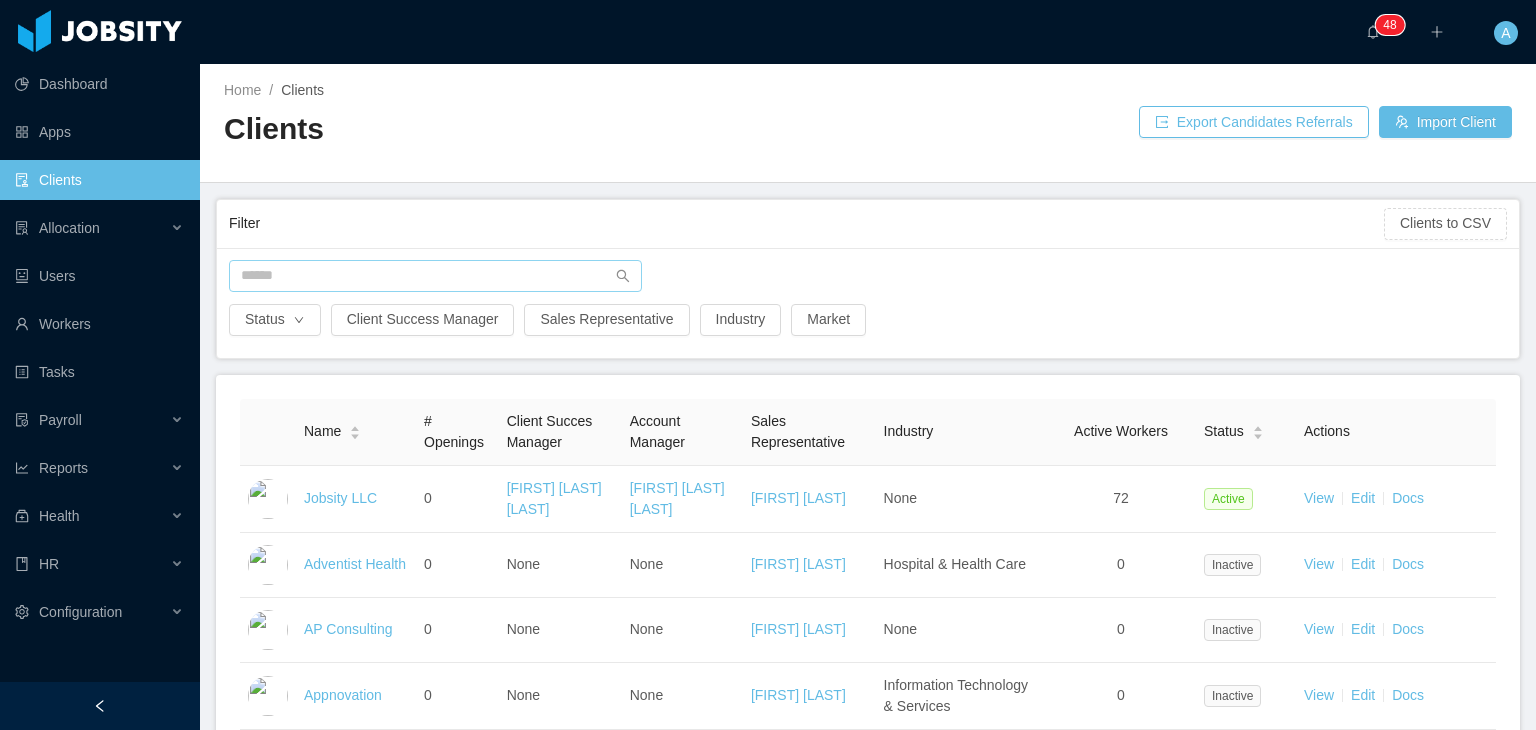 scroll, scrollTop: 0, scrollLeft: 0, axis: both 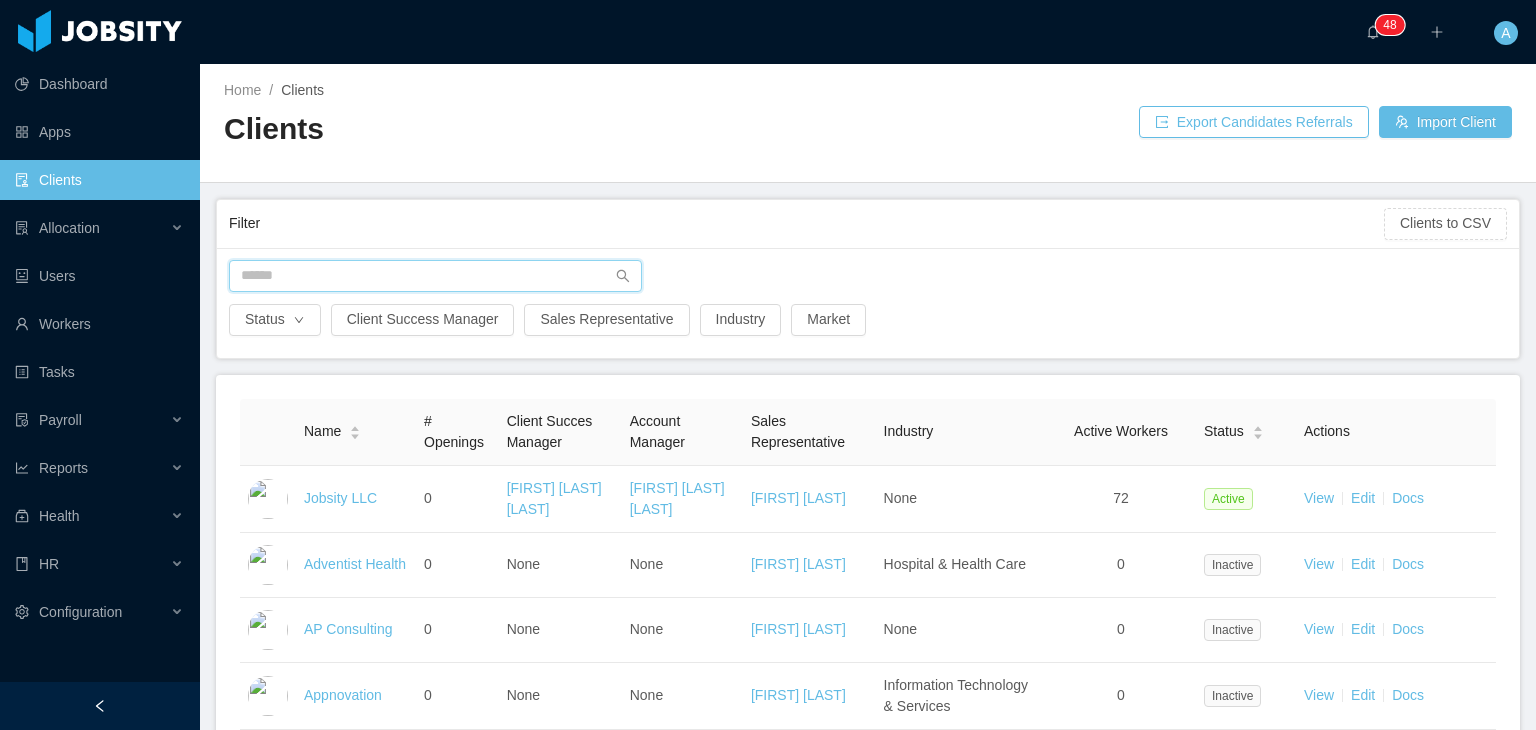 click at bounding box center [435, 276] 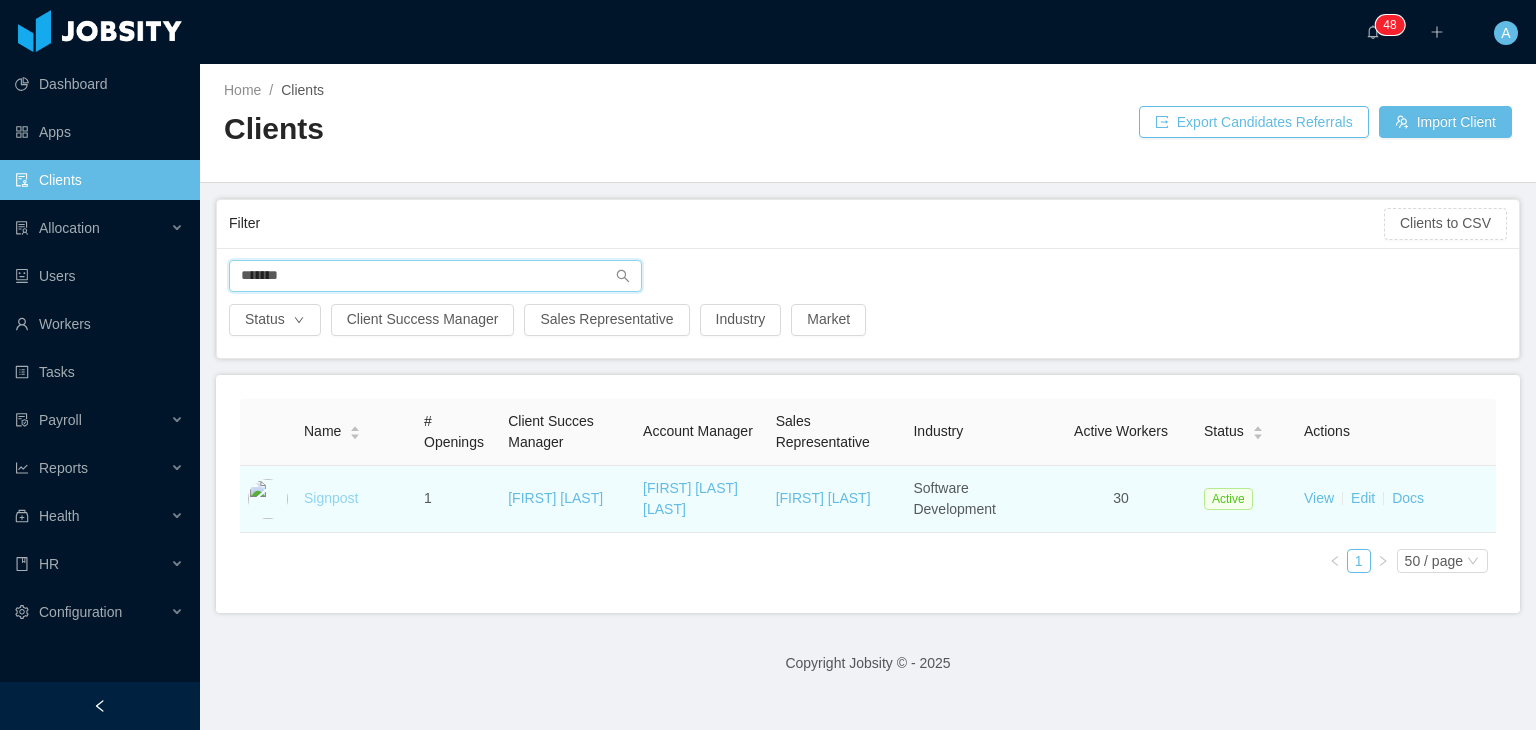 type on "*******" 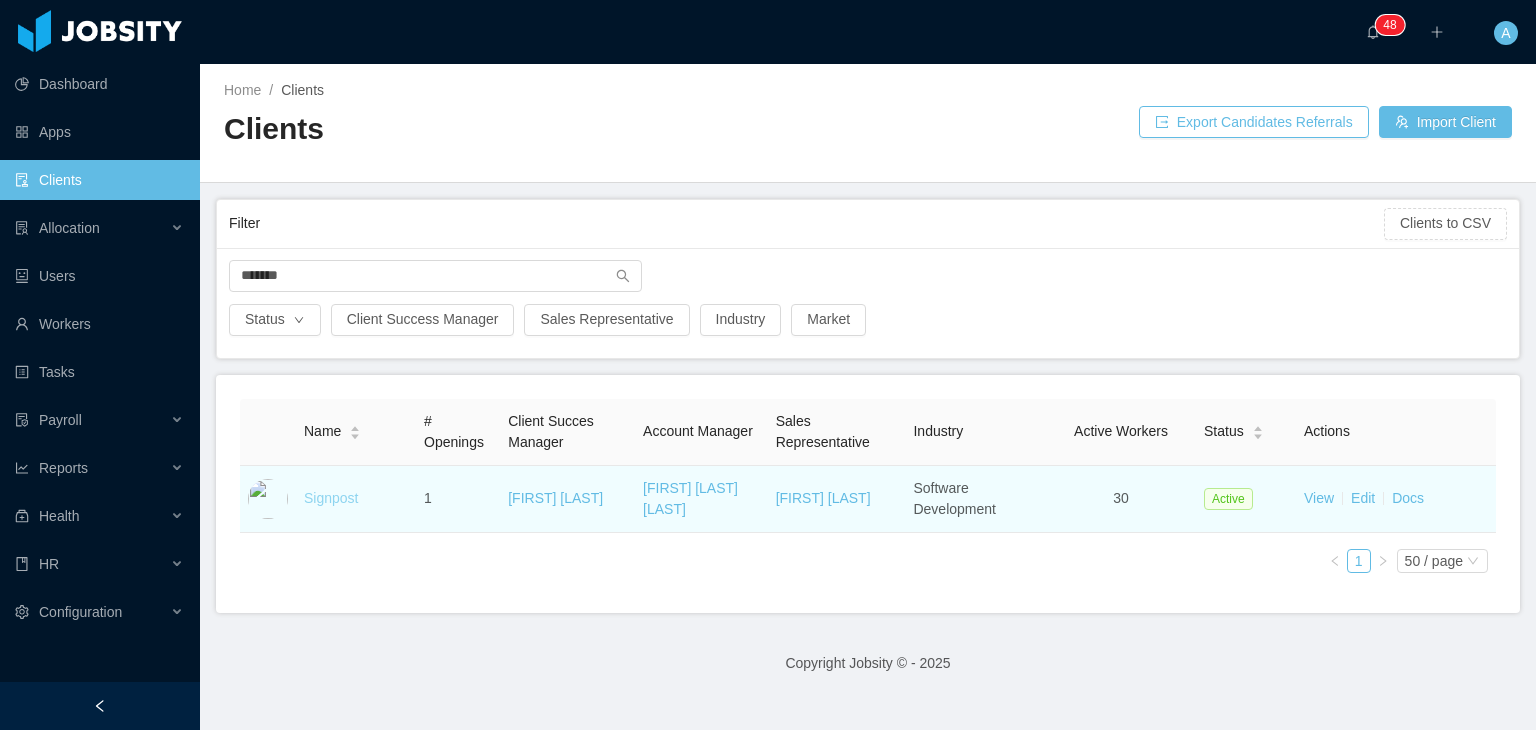 click on "Signpost" at bounding box center (331, 498) 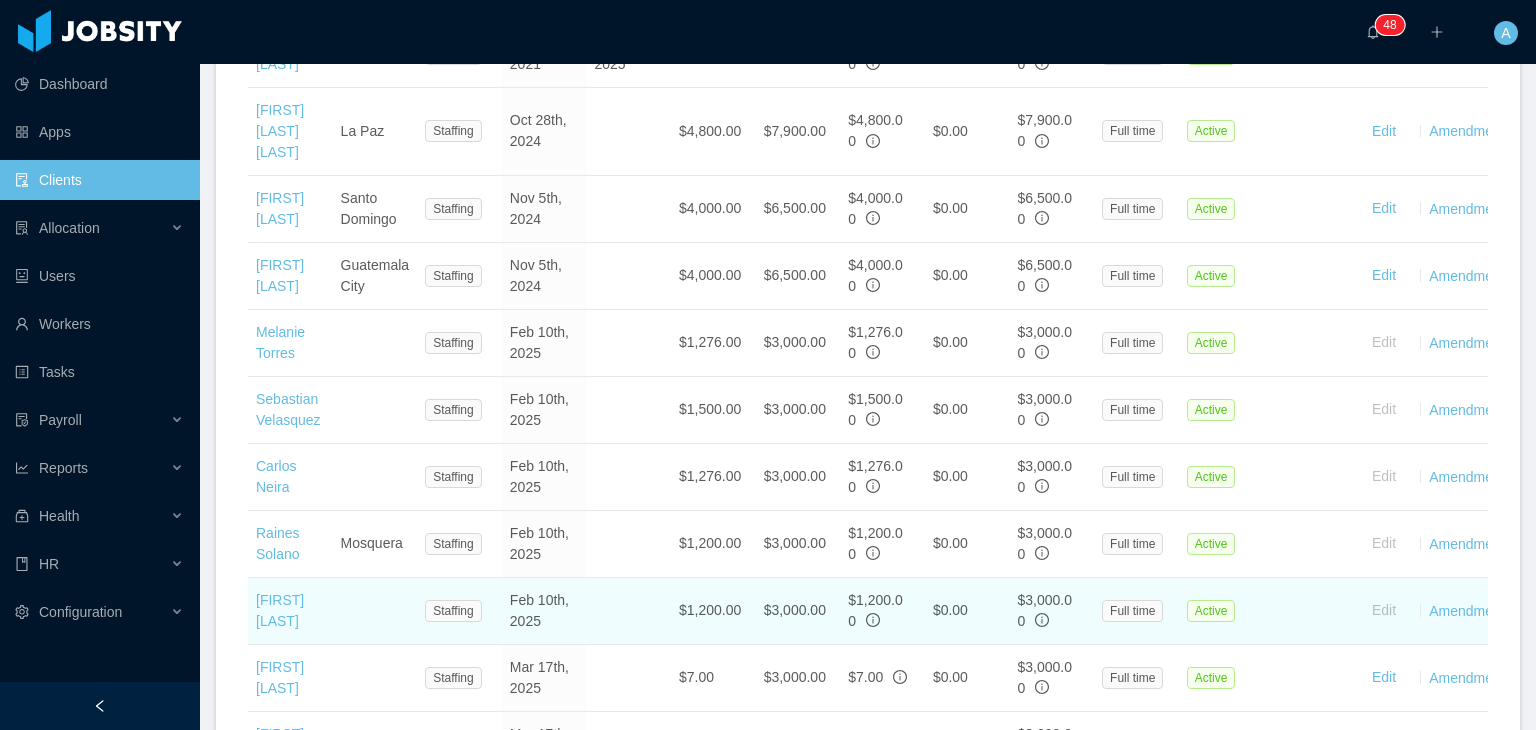 scroll, scrollTop: 976, scrollLeft: 0, axis: vertical 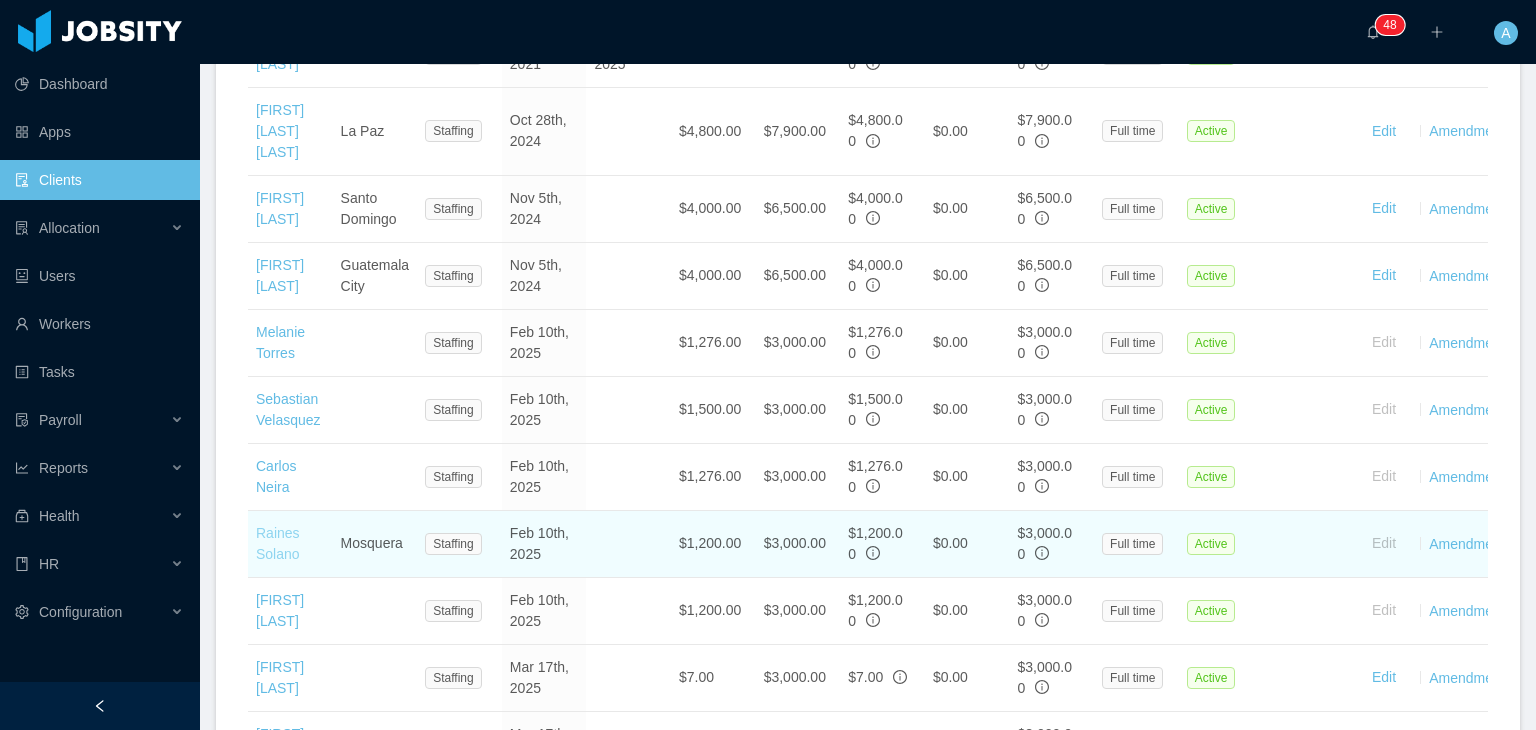 click on "Raines Solano" at bounding box center (278, 543) 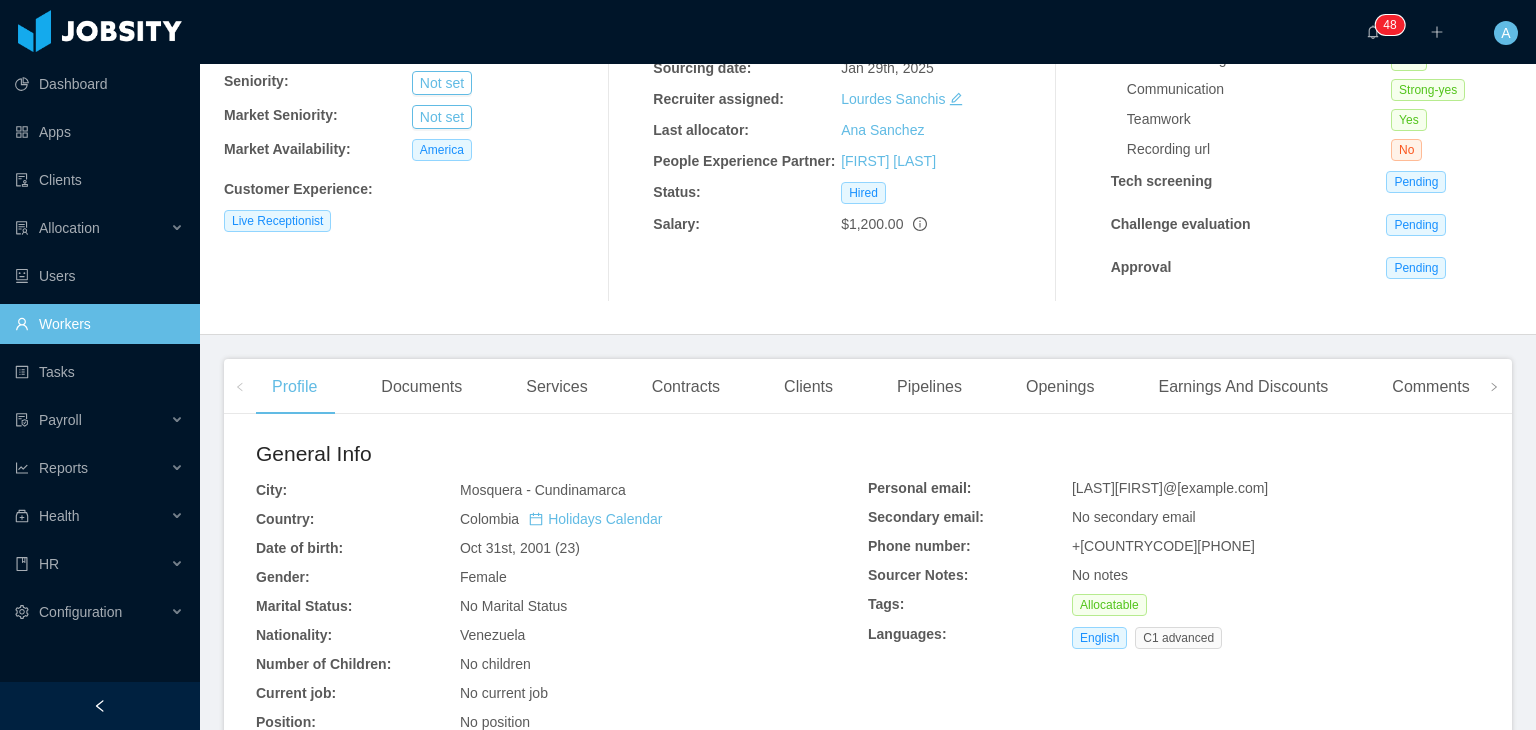 scroll, scrollTop: 0, scrollLeft: 0, axis: both 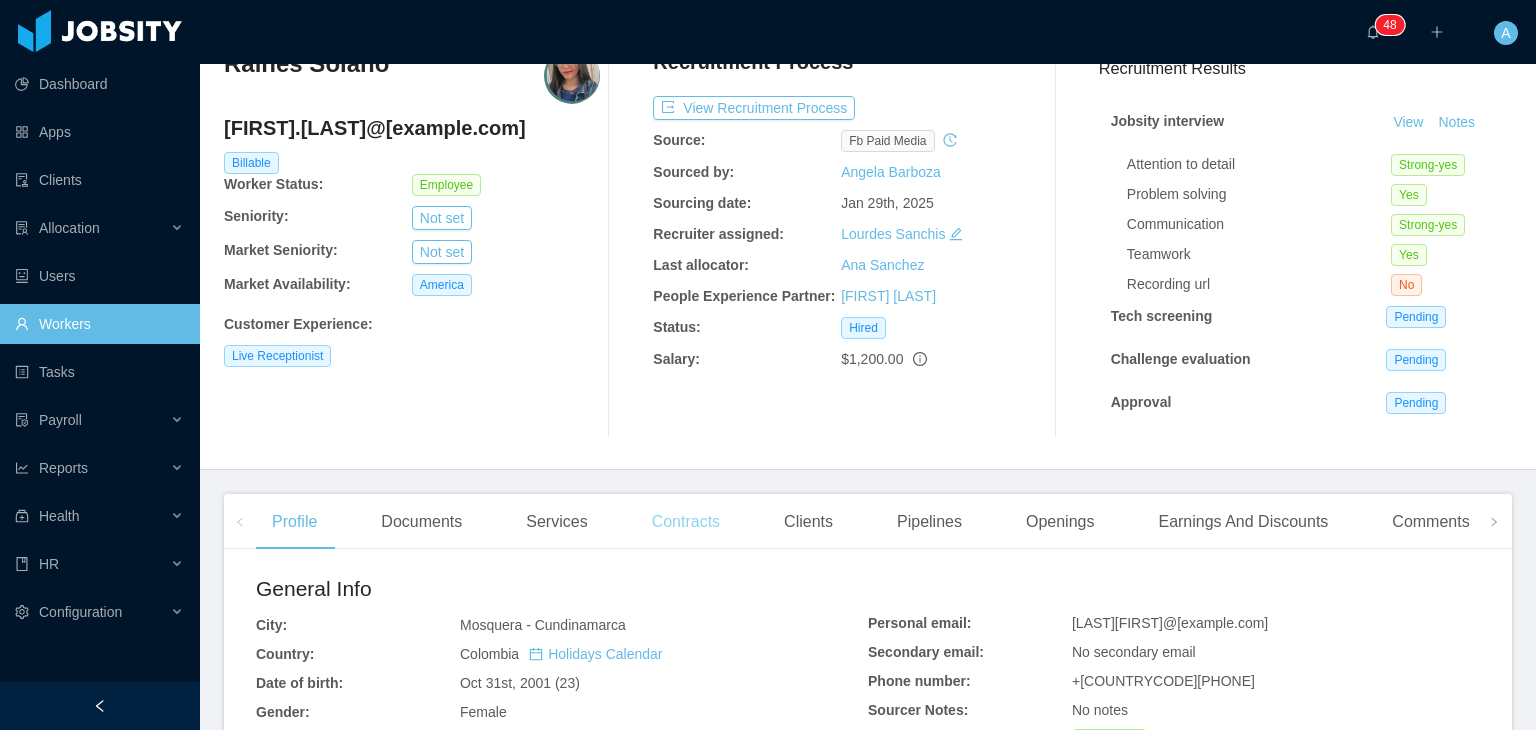 click on "Contracts" at bounding box center (686, 522) 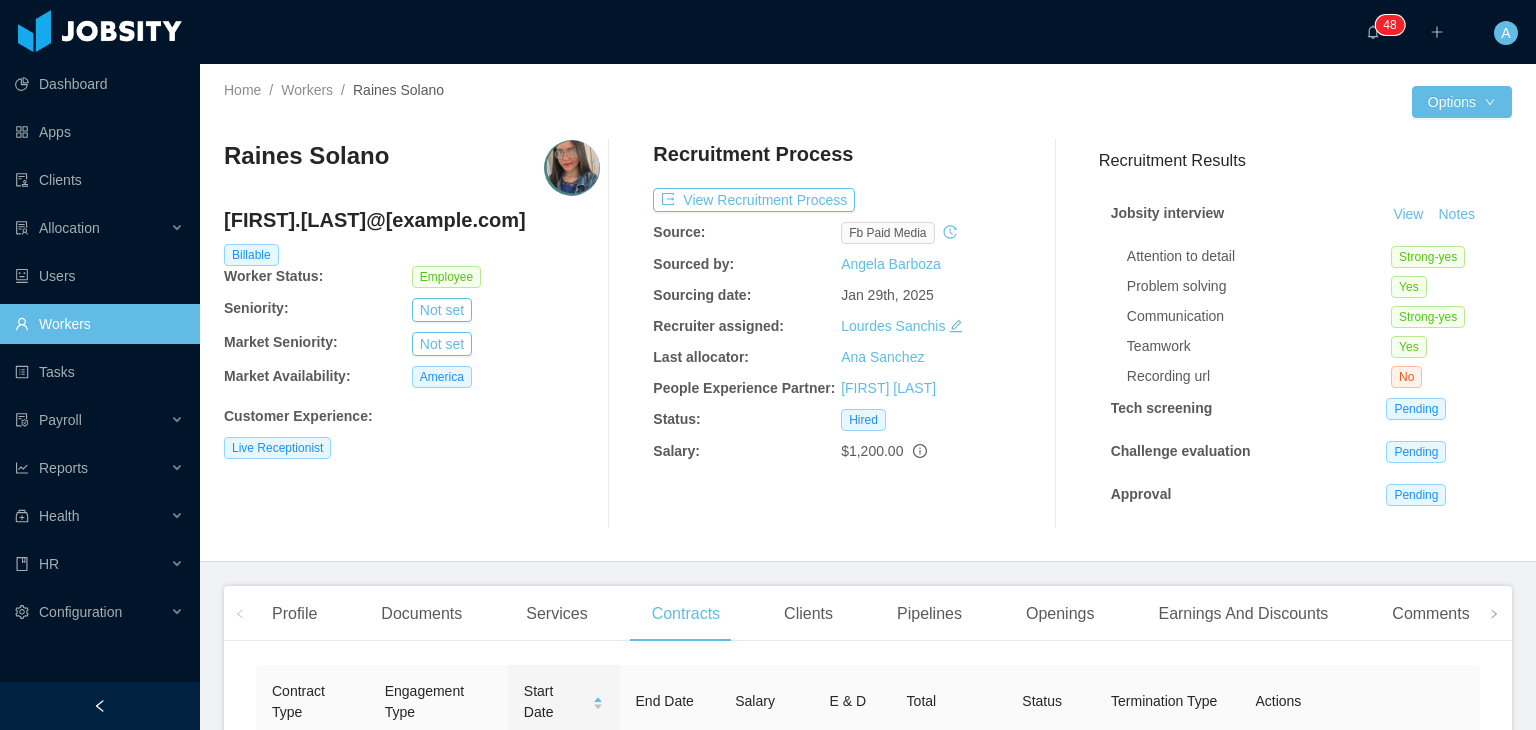 scroll, scrollTop: 285, scrollLeft: 0, axis: vertical 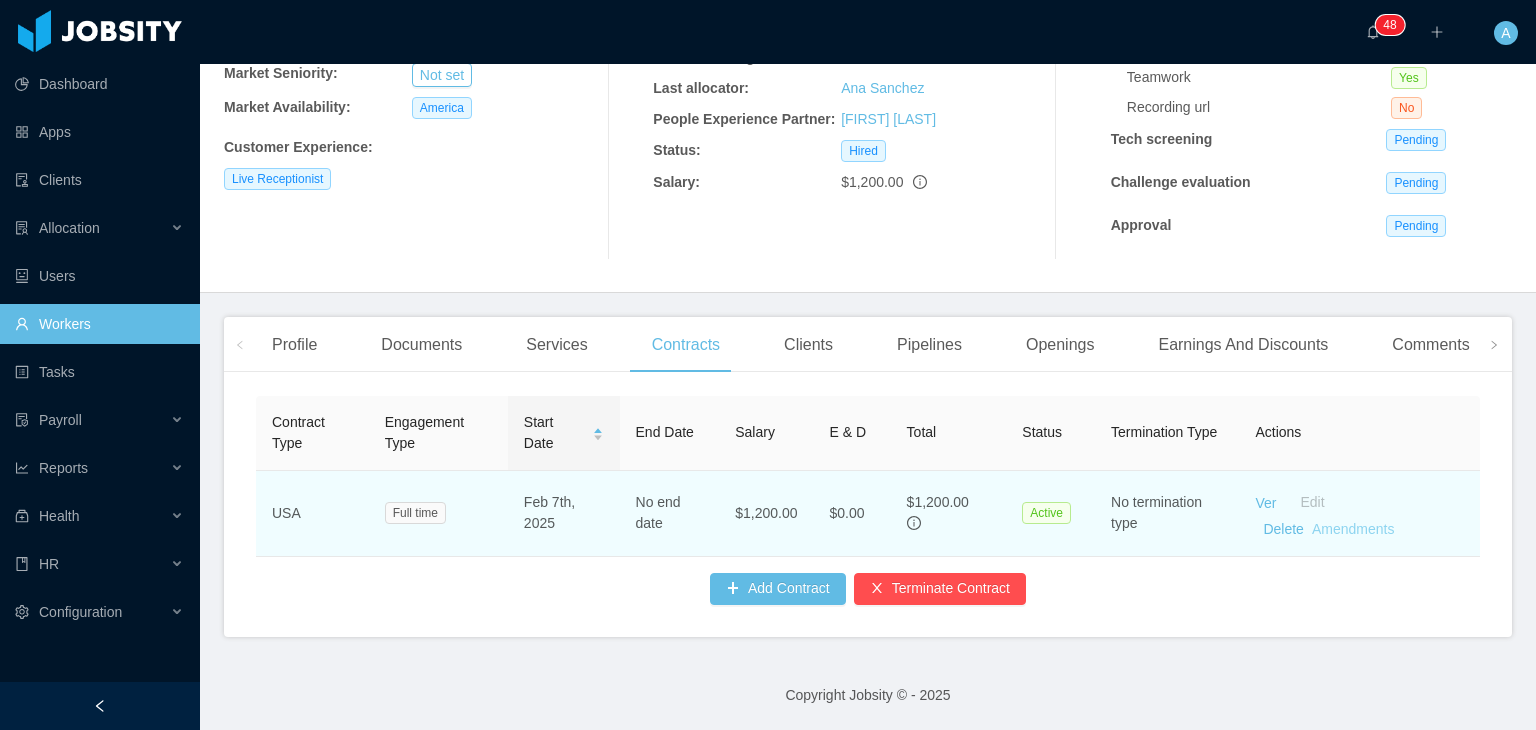 click on "Amendments" at bounding box center (1353, 529) 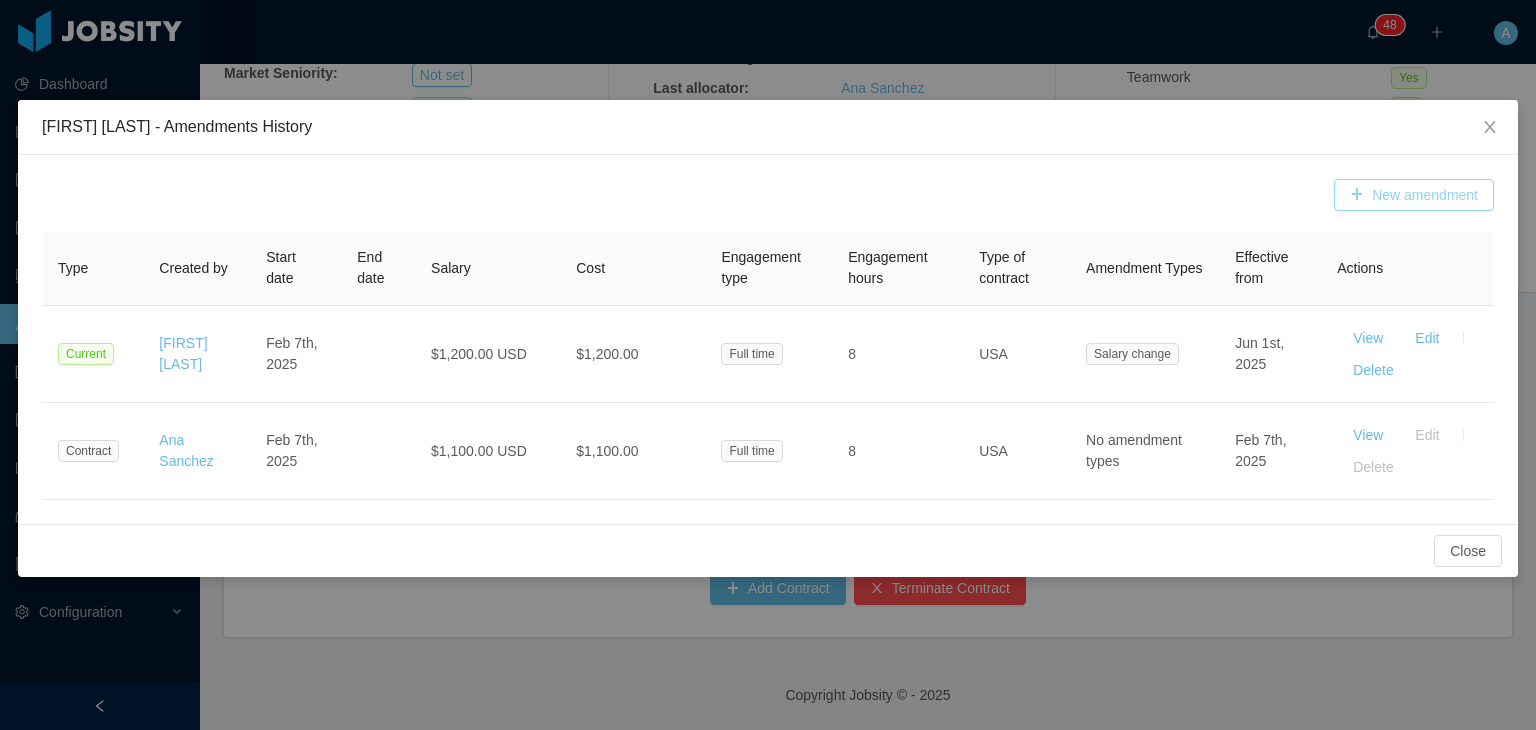 click on "New amendment" at bounding box center [1414, 195] 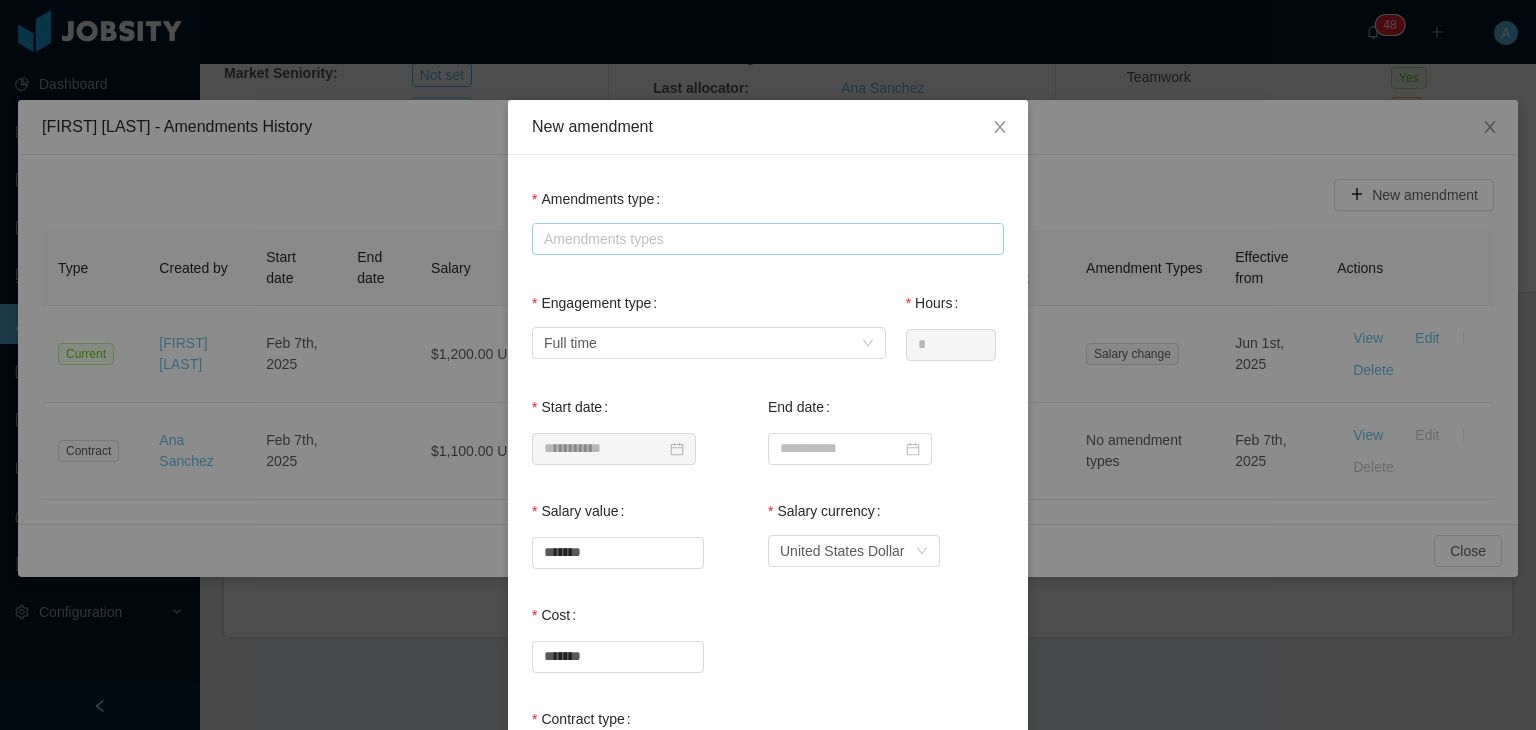 click on "Amendments types" at bounding box center [763, 239] 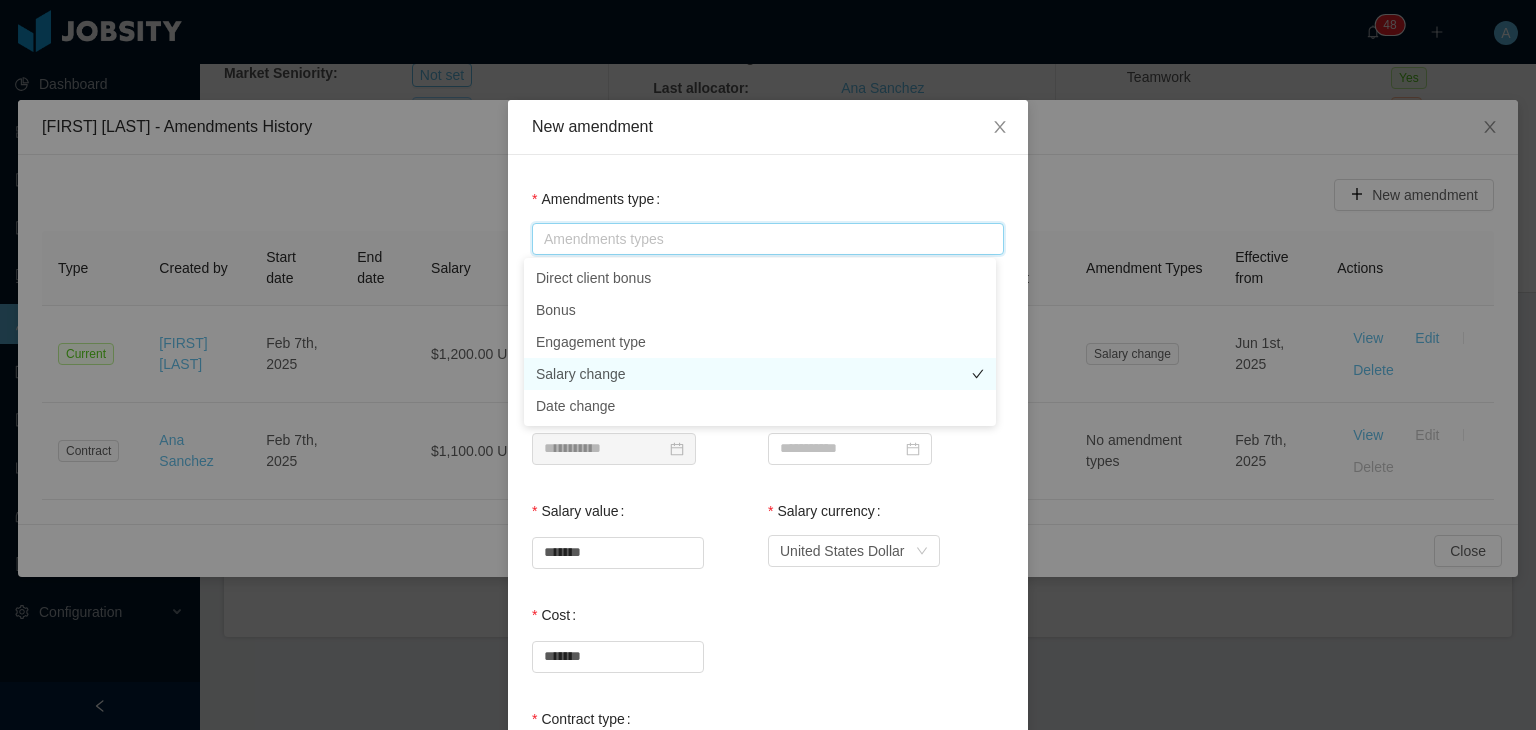 click on "Salary change" at bounding box center (760, 374) 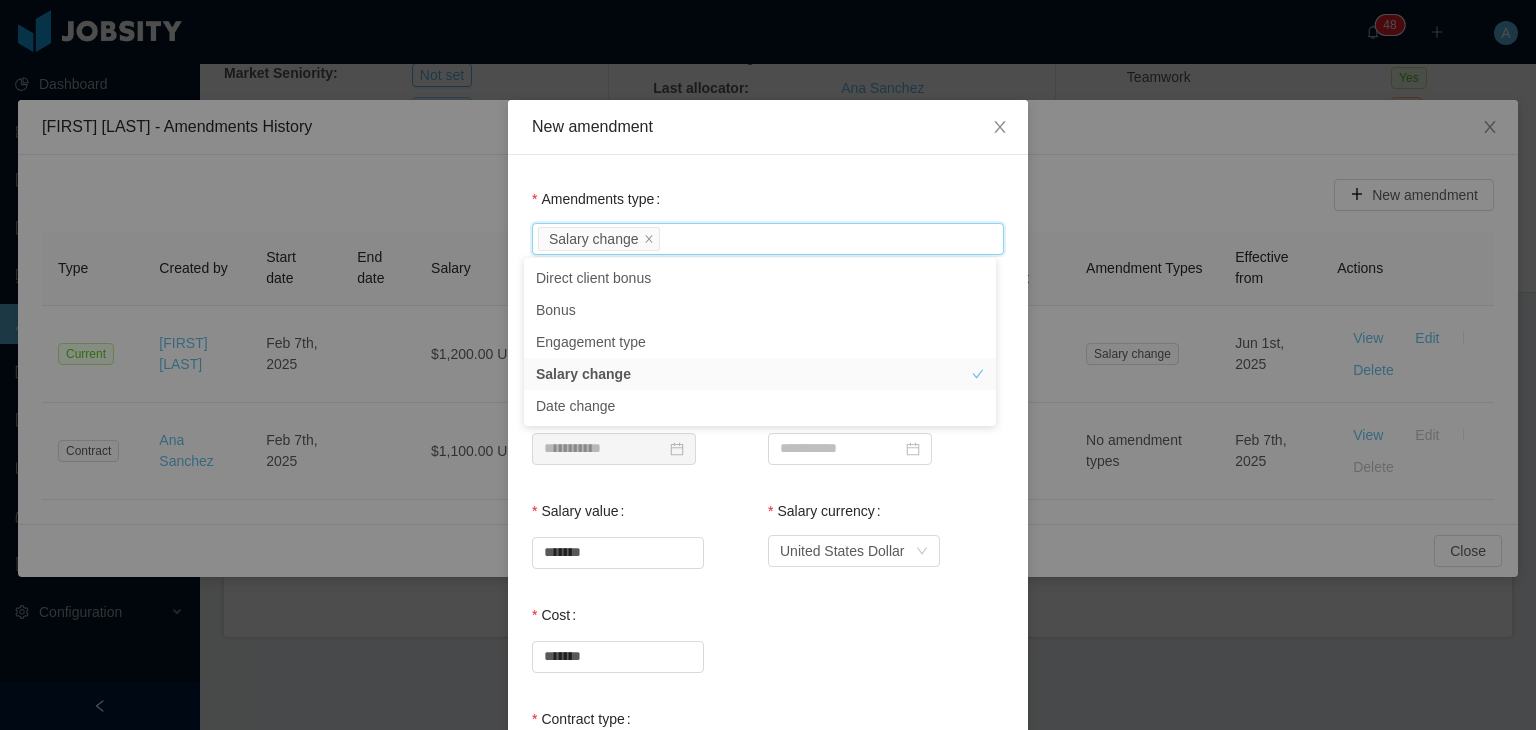 click on "**********" at bounding box center (650, 439) 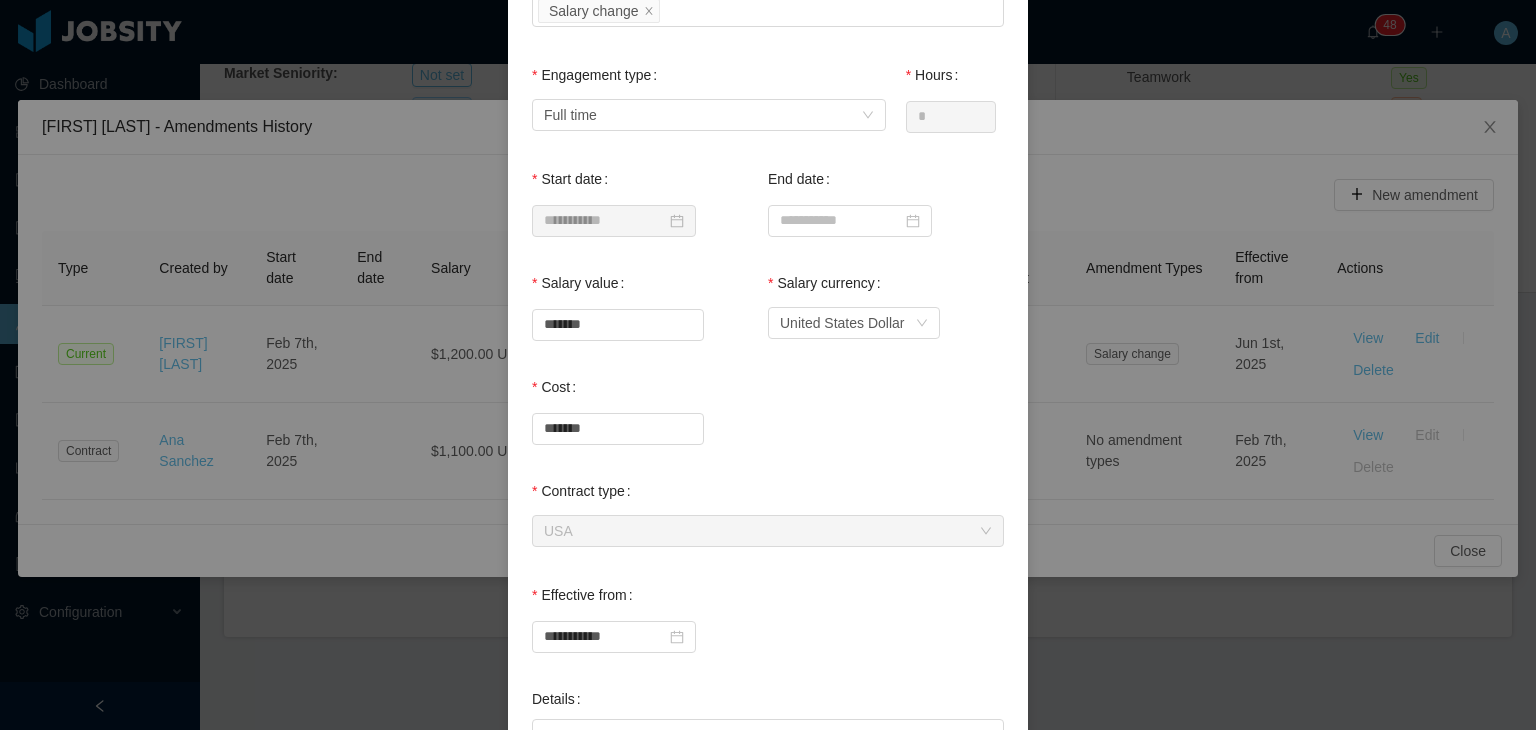 scroll, scrollTop: 242, scrollLeft: 0, axis: vertical 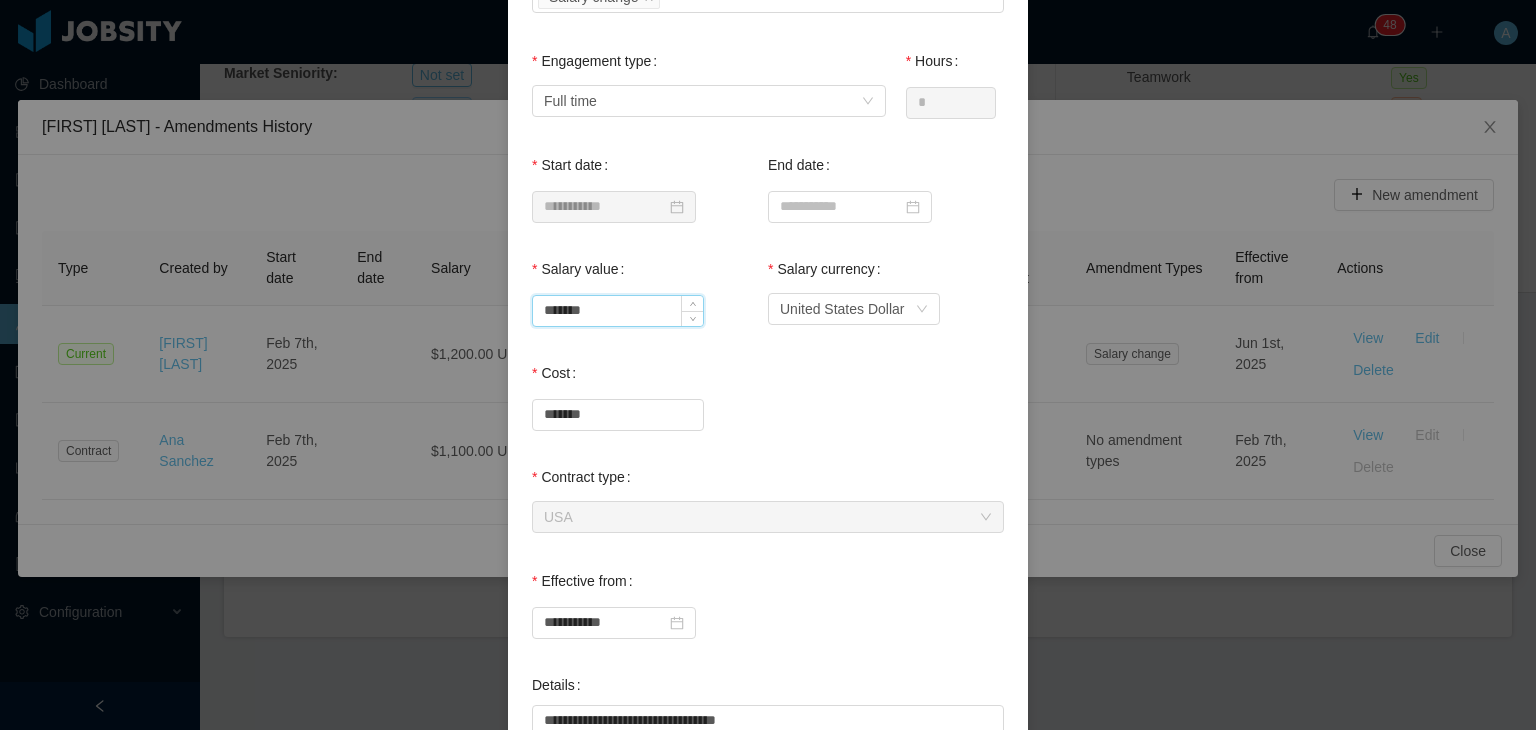 click on "*******" at bounding box center [618, 311] 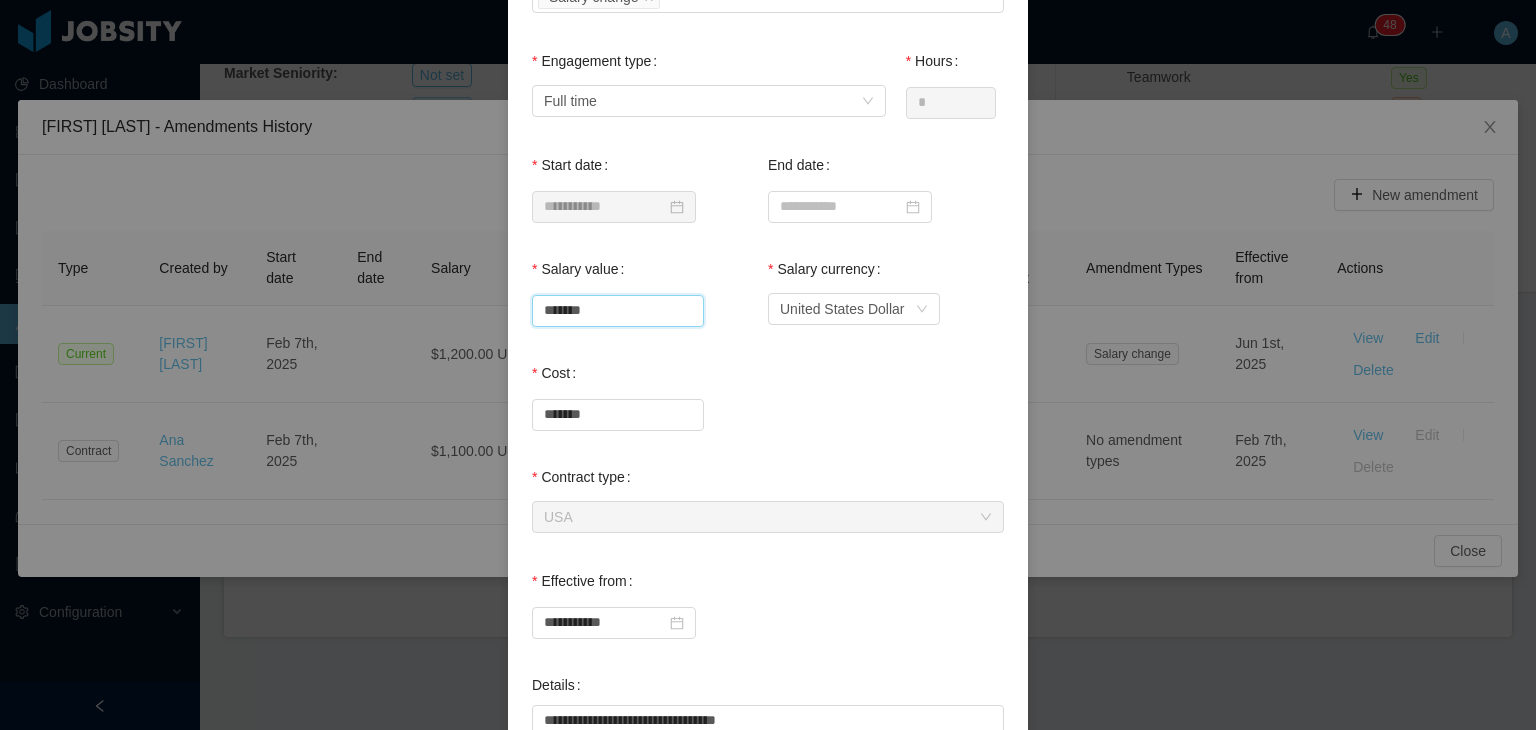 type on "*******" 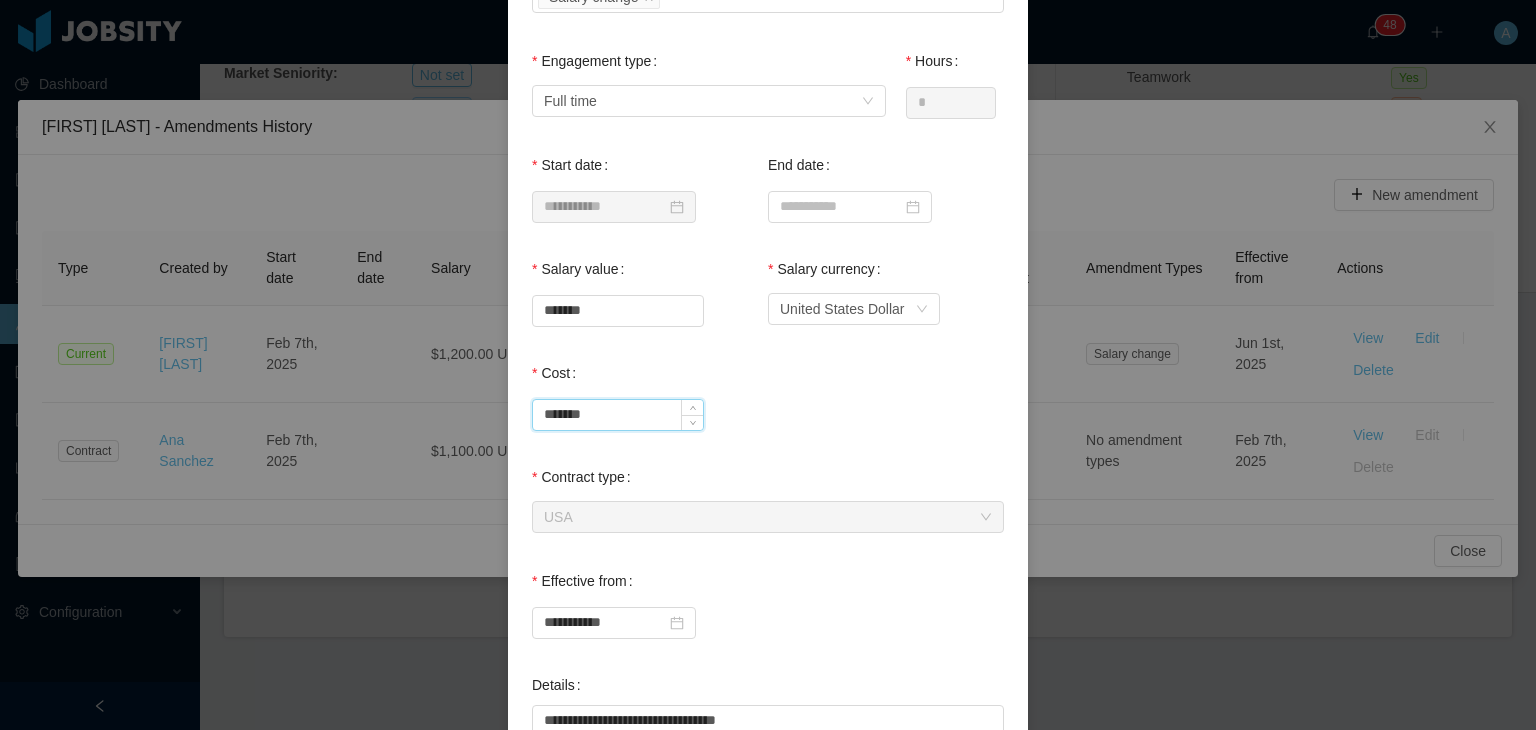 click on "*******" at bounding box center [618, 415] 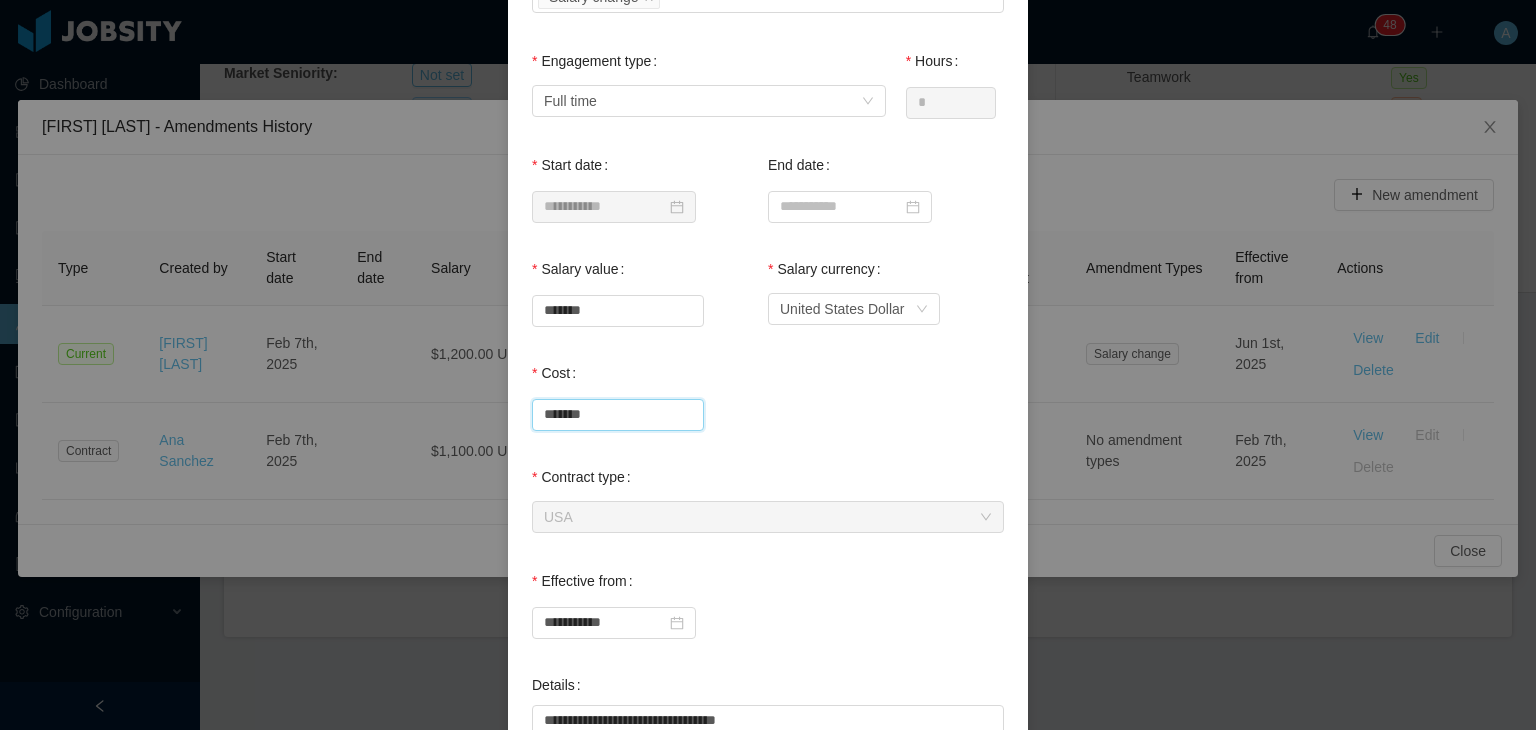type on "*******" 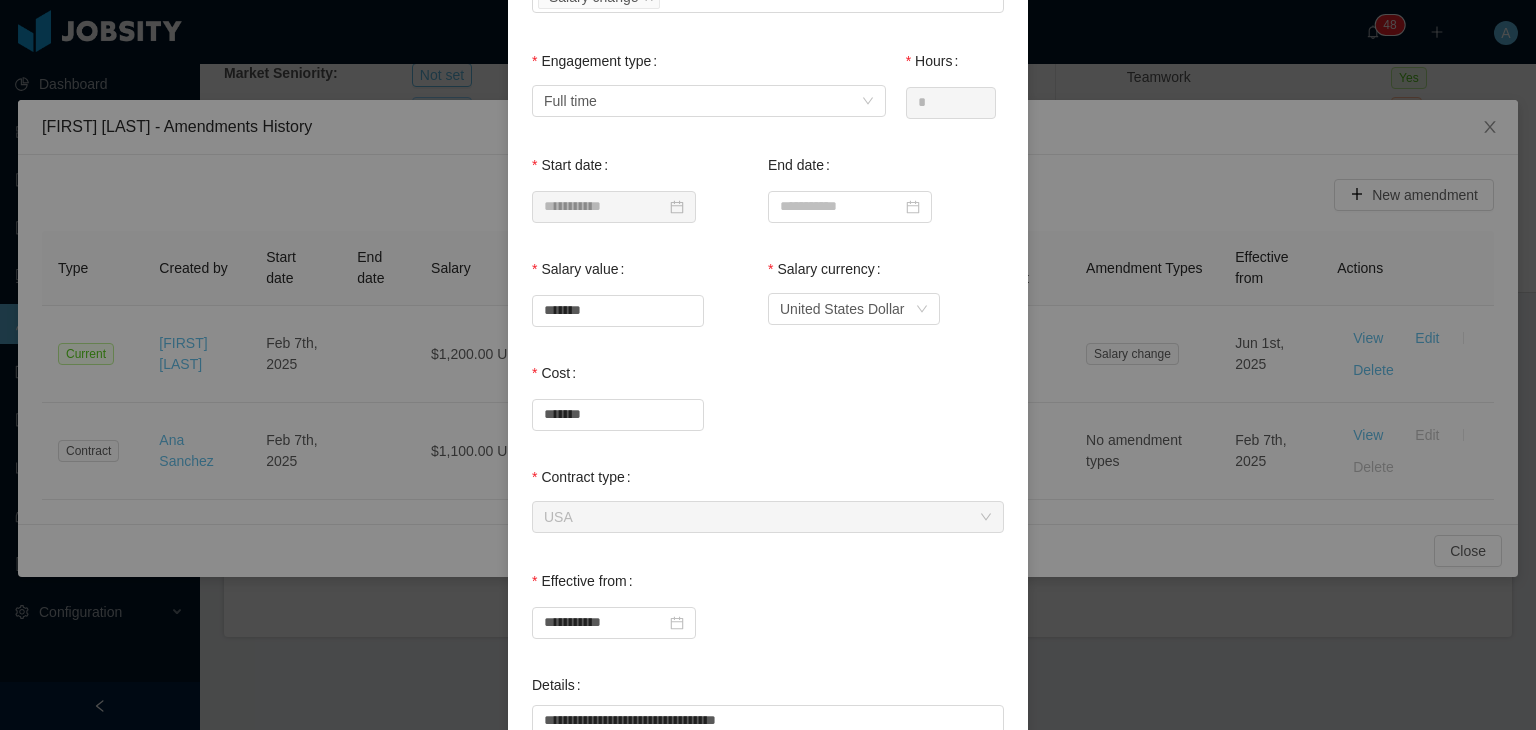 click on "*******" at bounding box center [768, -3] 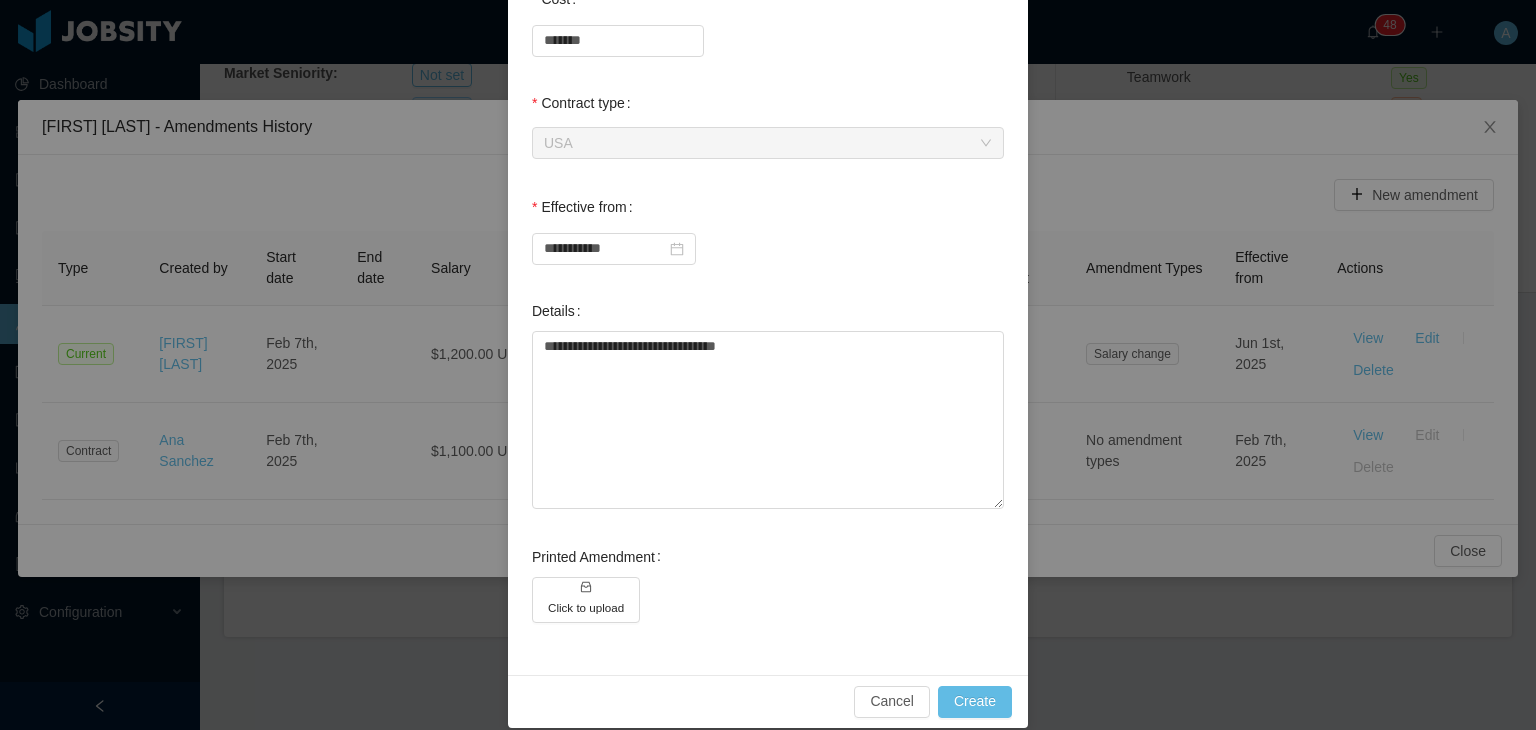 scroll, scrollTop: 618, scrollLeft: 0, axis: vertical 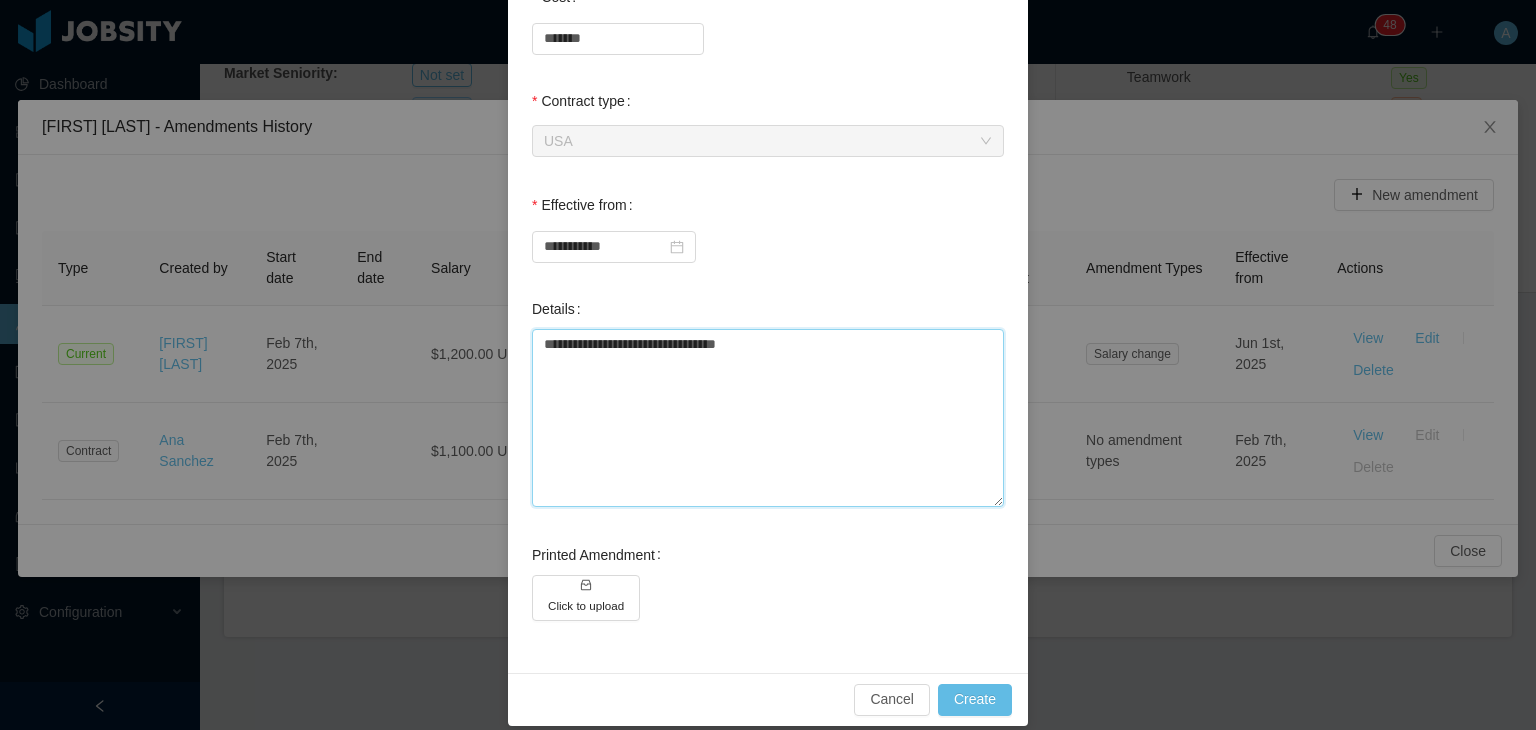 click on "**********" at bounding box center (768, 418) 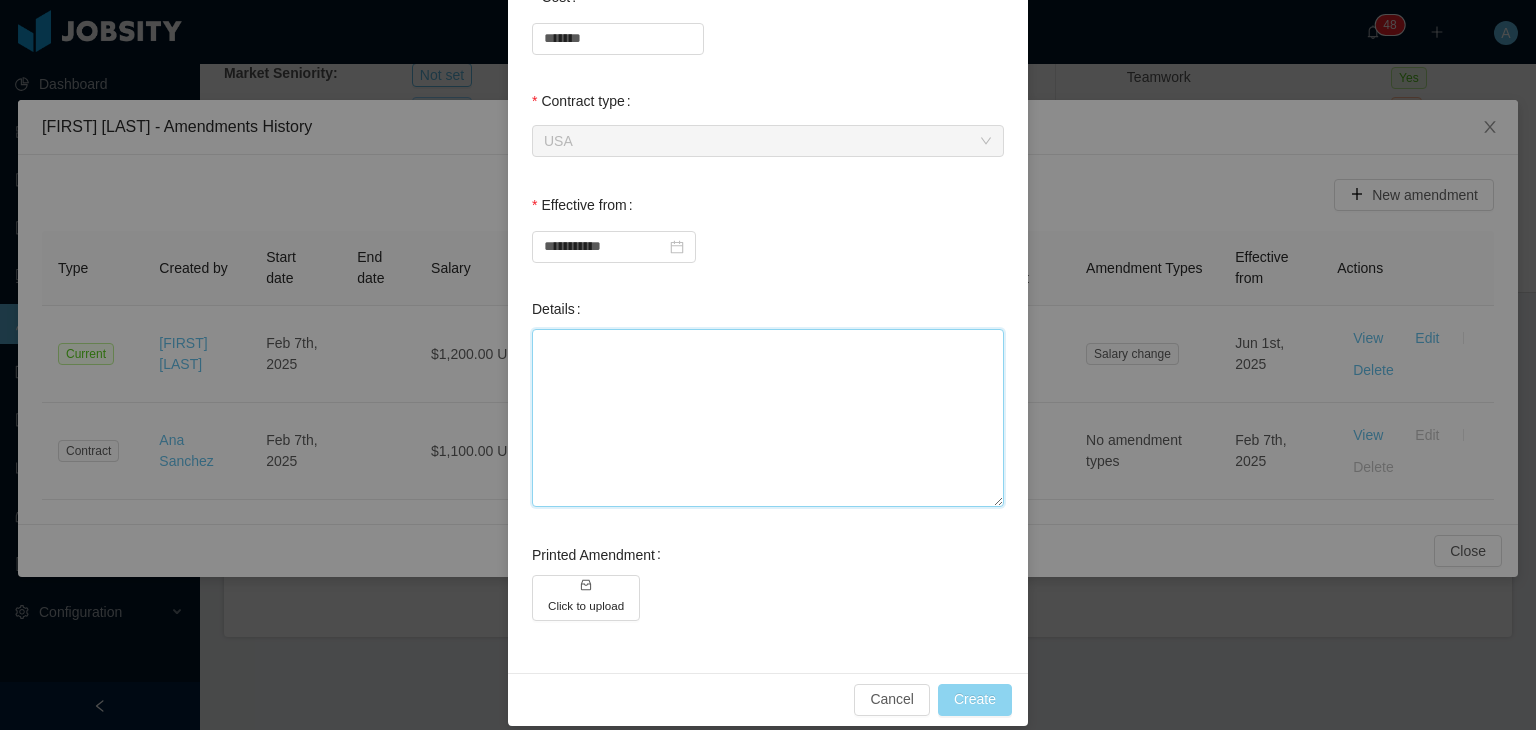 type 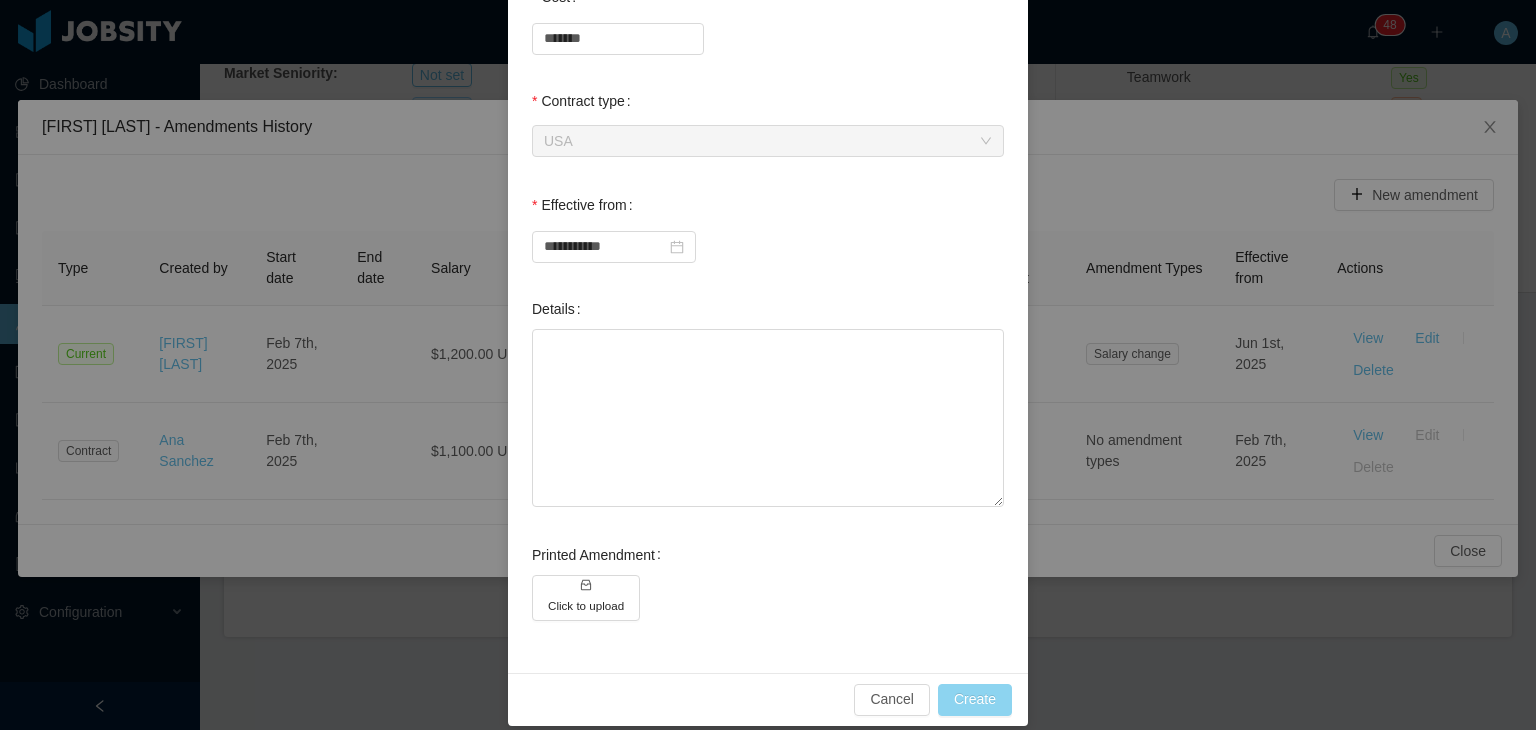 click on "Create" at bounding box center [975, 700] 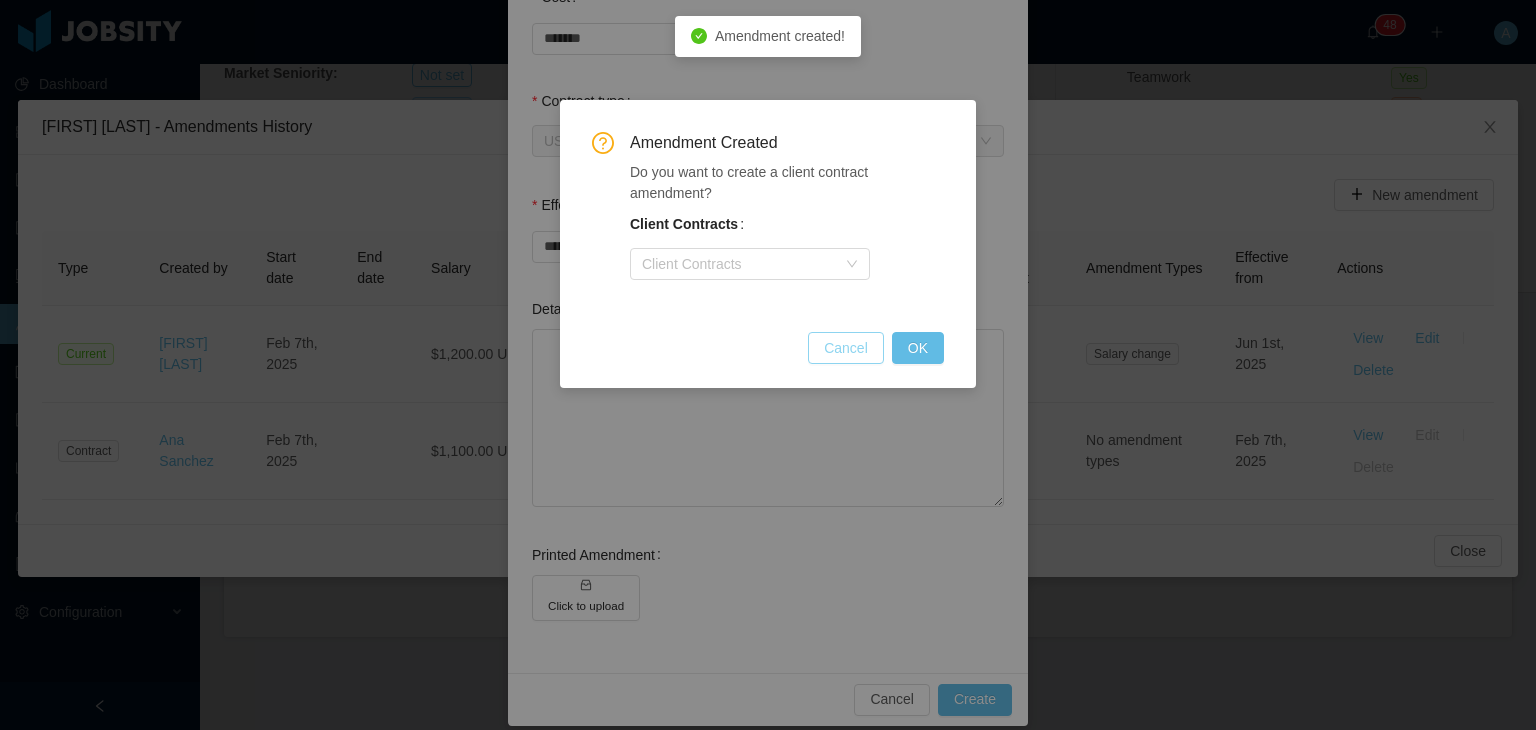 click on "Cancel" at bounding box center (846, 348) 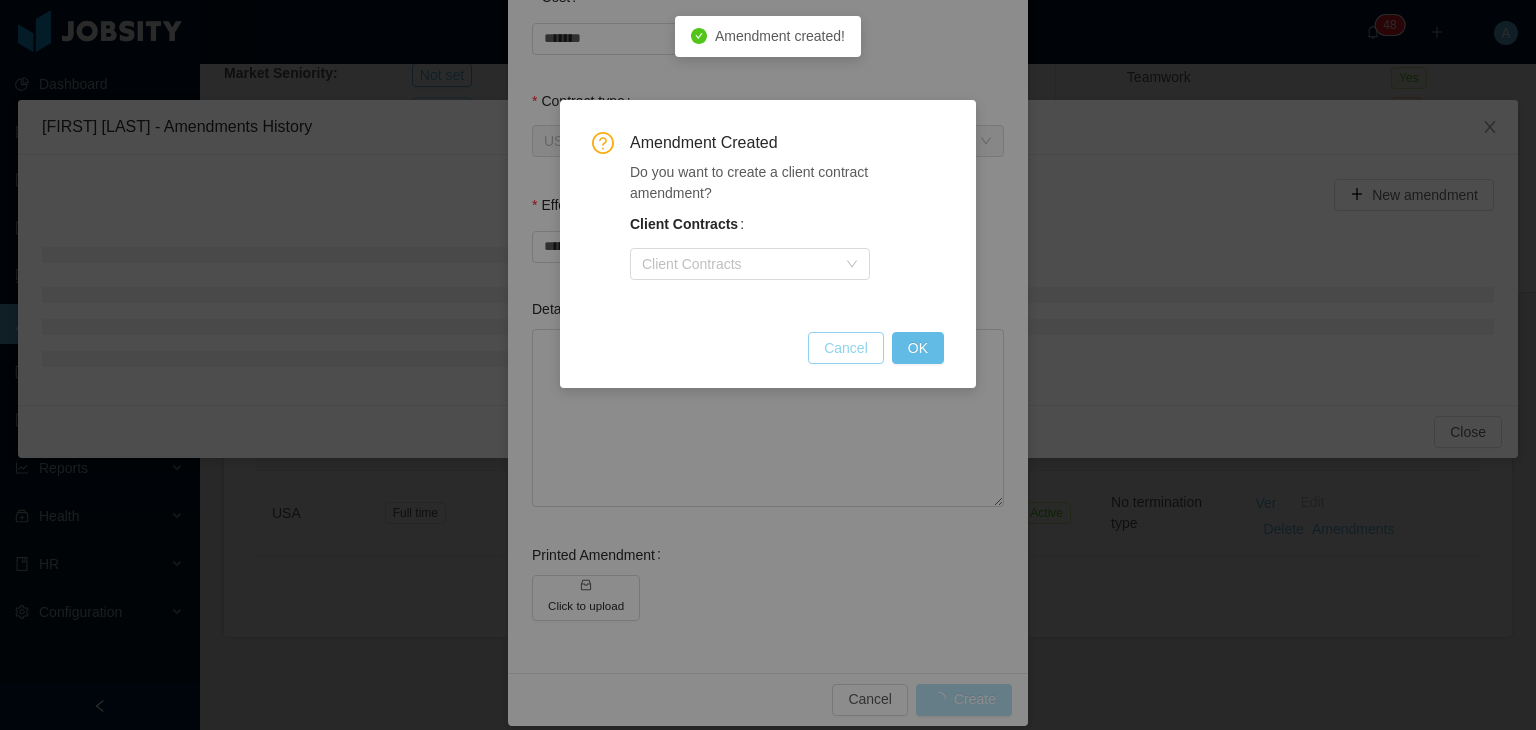 scroll, scrollTop: 536, scrollLeft: 0, axis: vertical 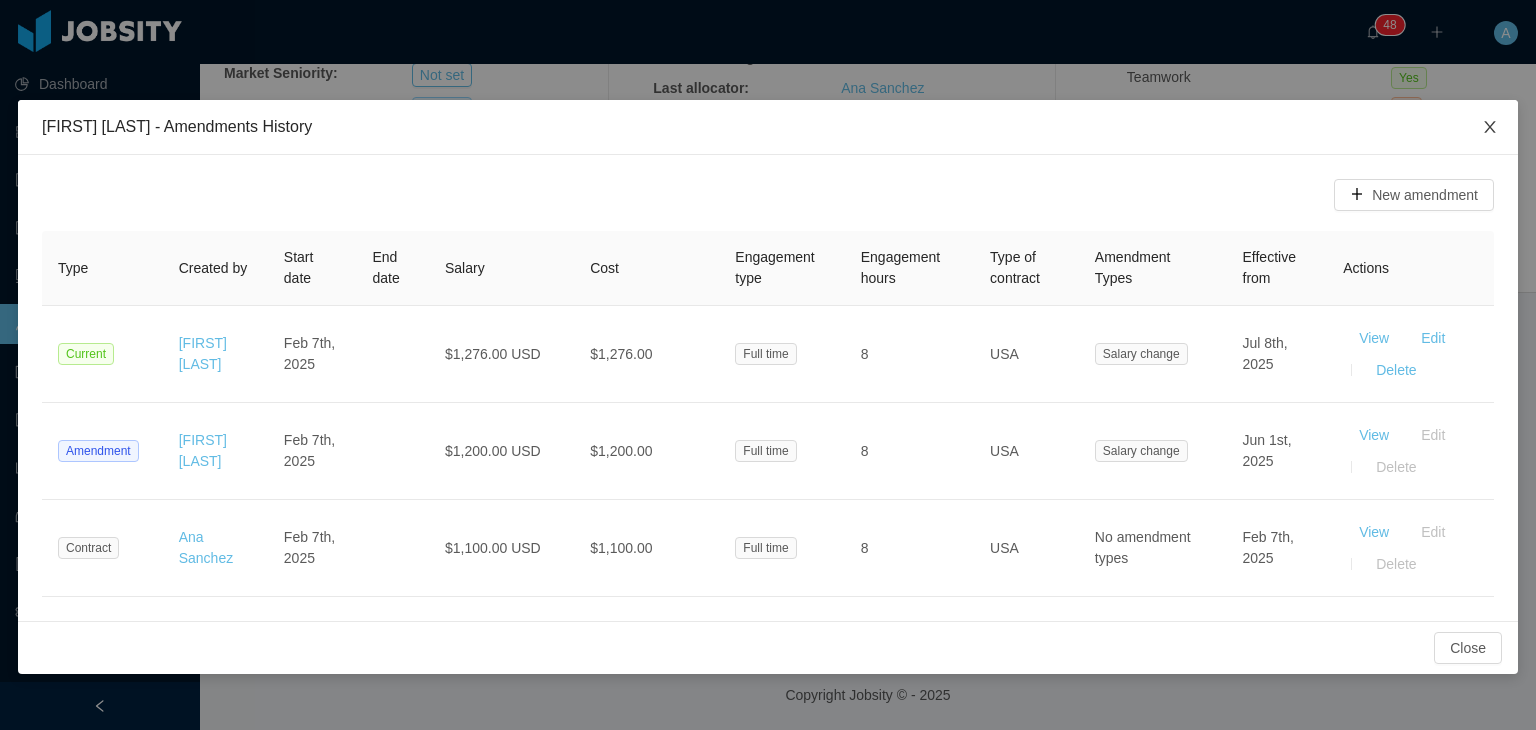 click at bounding box center [1490, 127] 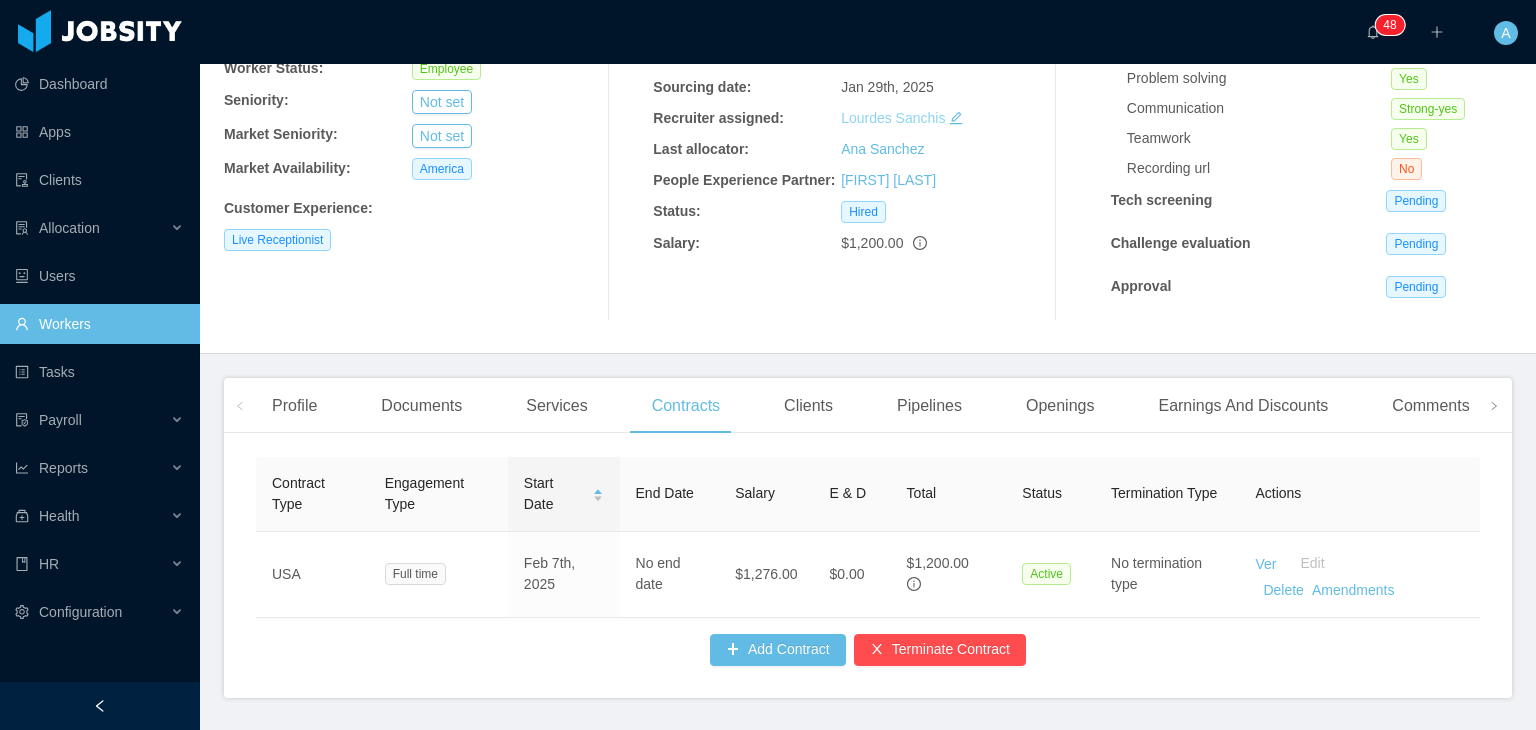 scroll, scrollTop: 210, scrollLeft: 0, axis: vertical 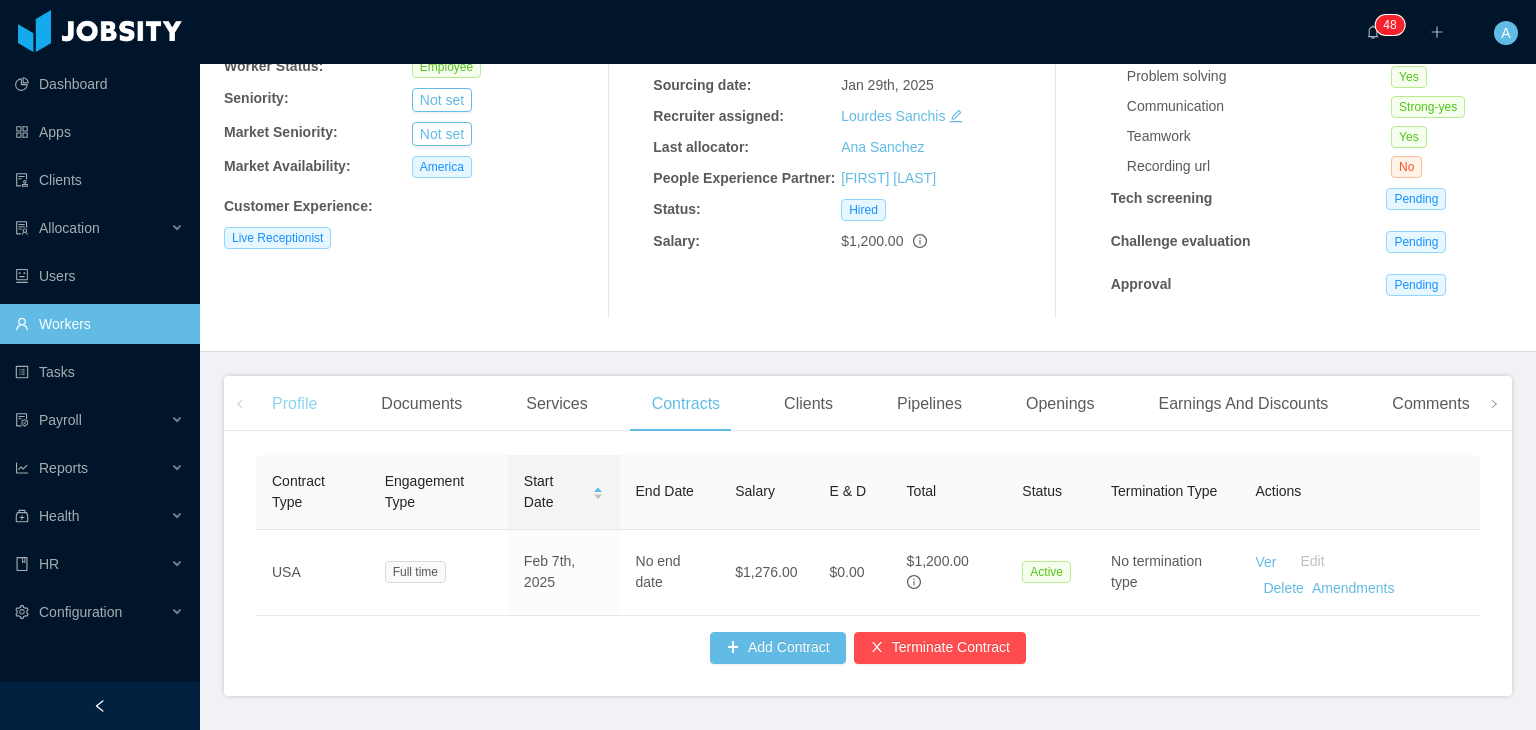 click on "Profile" at bounding box center (294, 404) 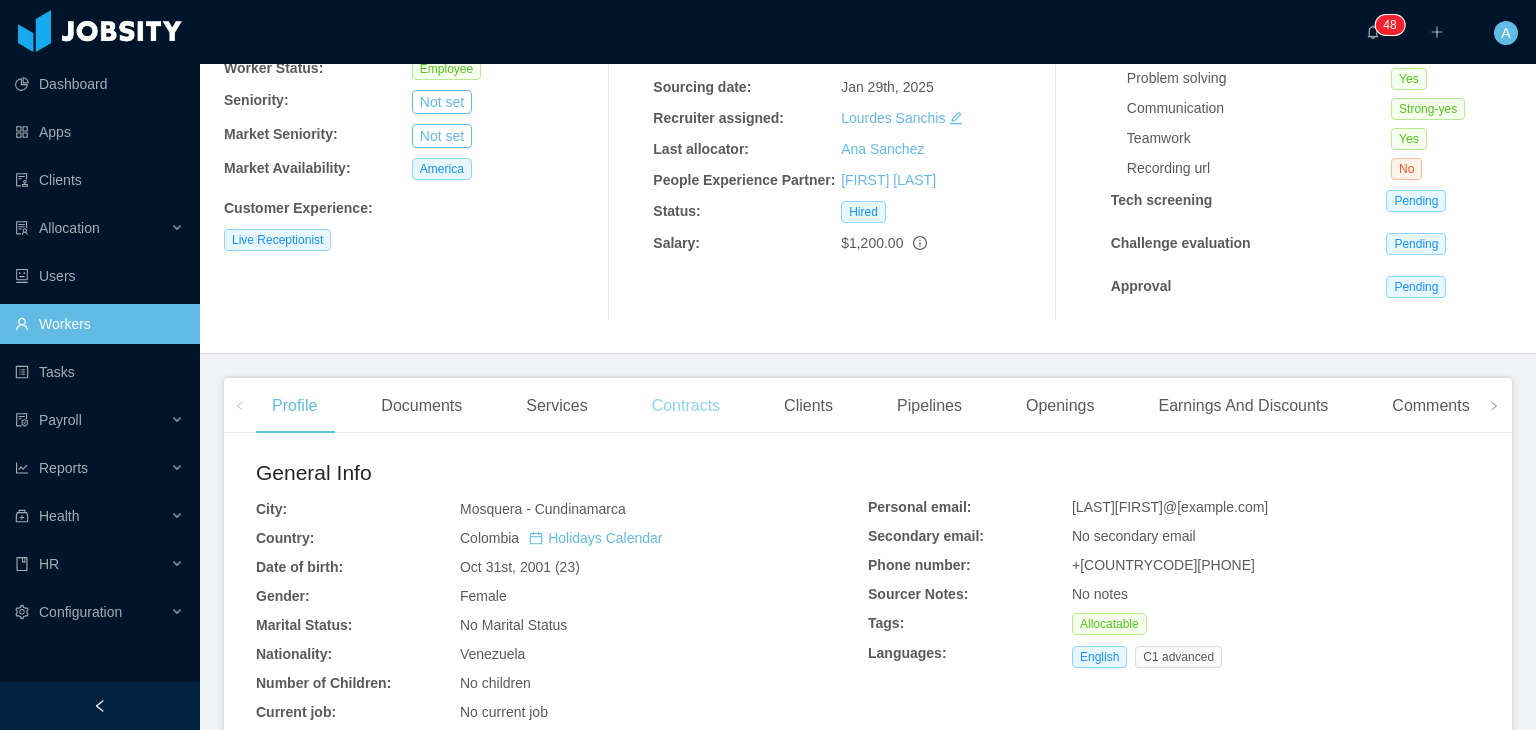 scroll, scrollTop: 0, scrollLeft: 0, axis: both 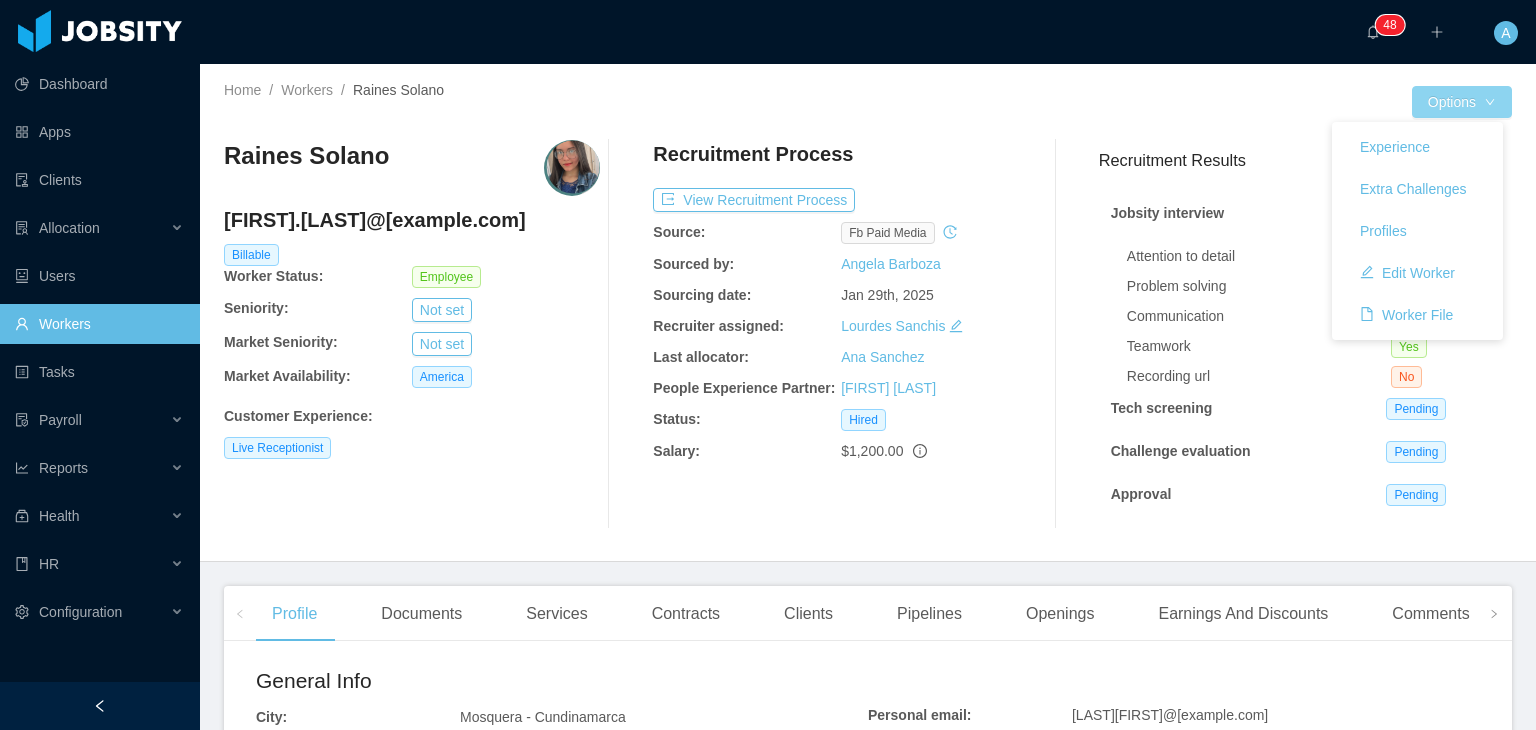 click on "Options" at bounding box center [1462, 102] 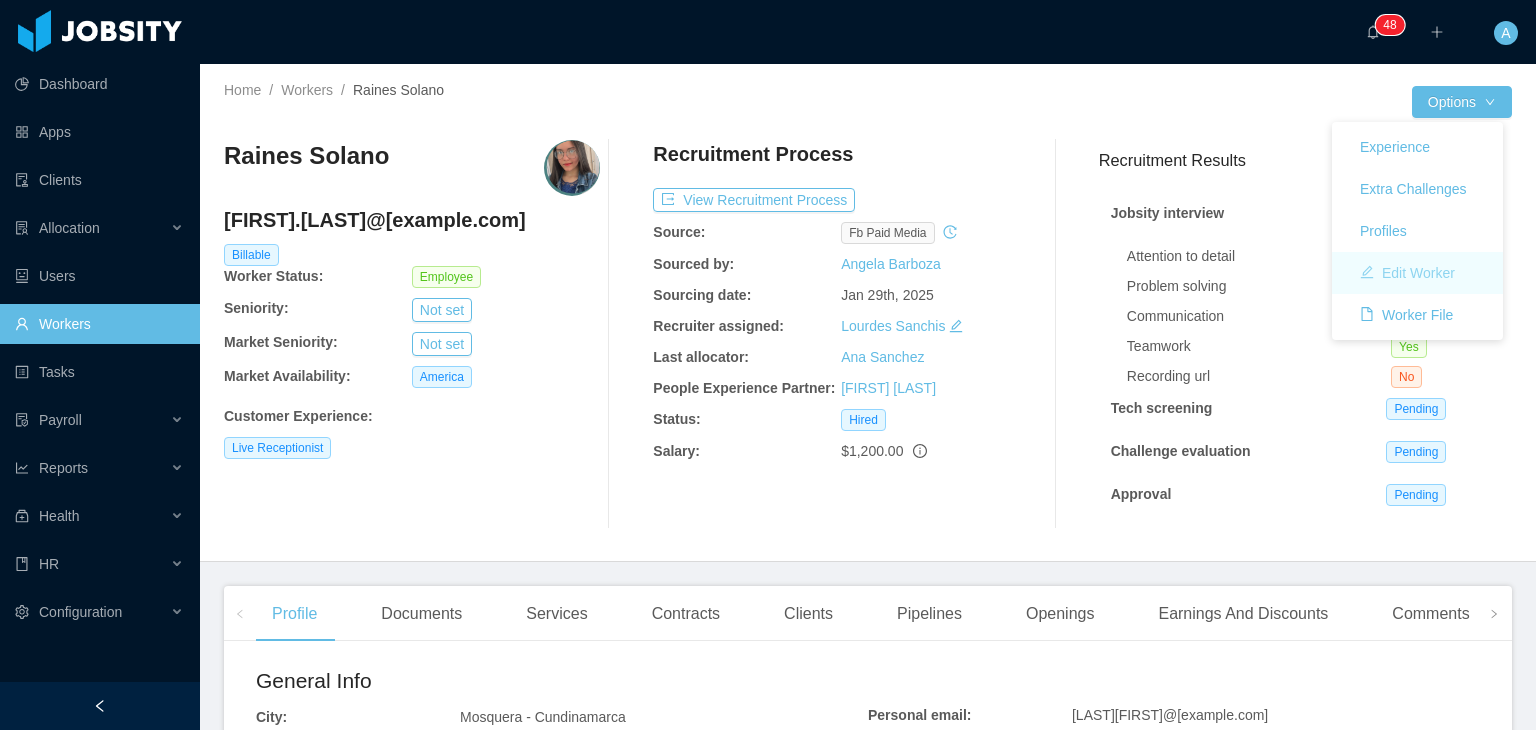 click on "Edit Worker" at bounding box center (1407, 273) 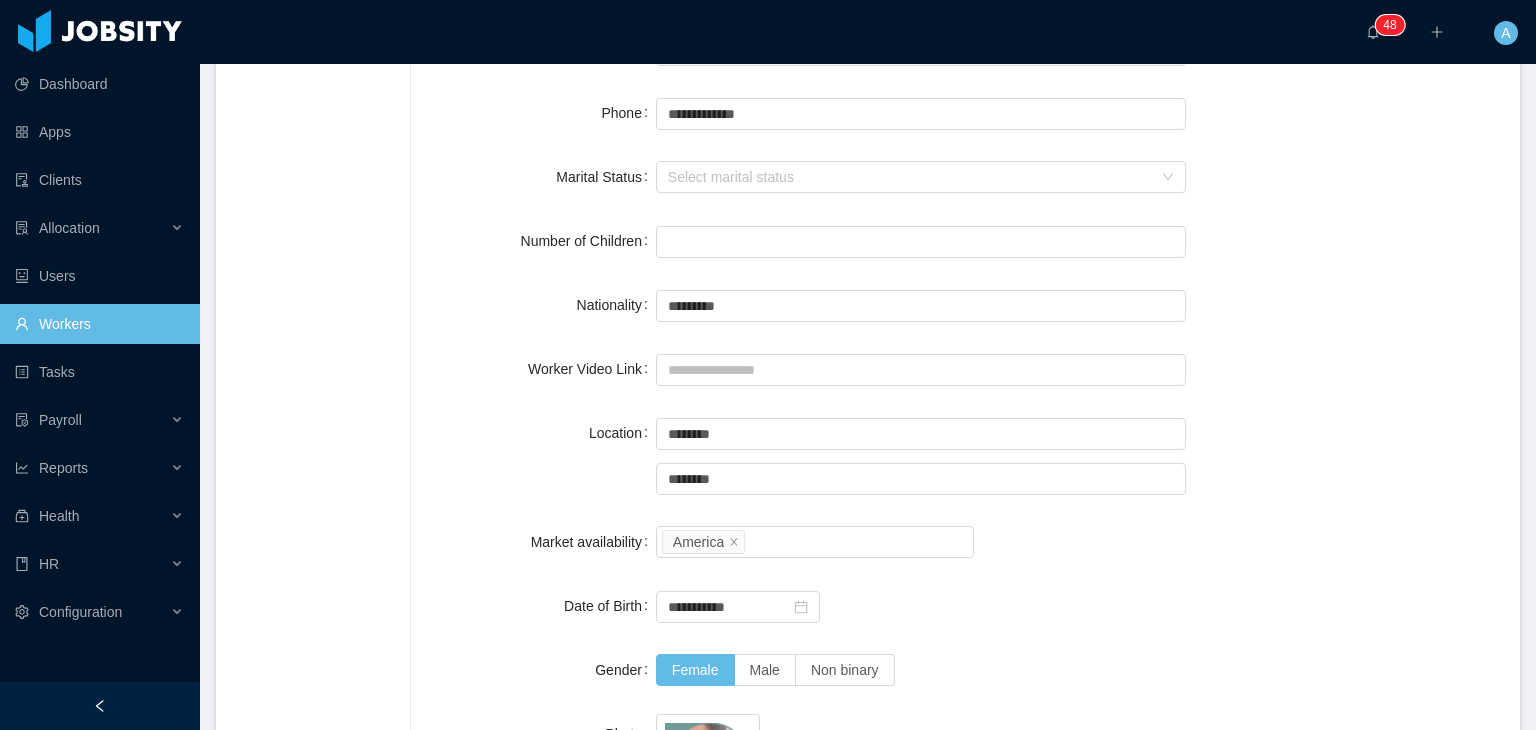 scroll, scrollTop: 644, scrollLeft: 0, axis: vertical 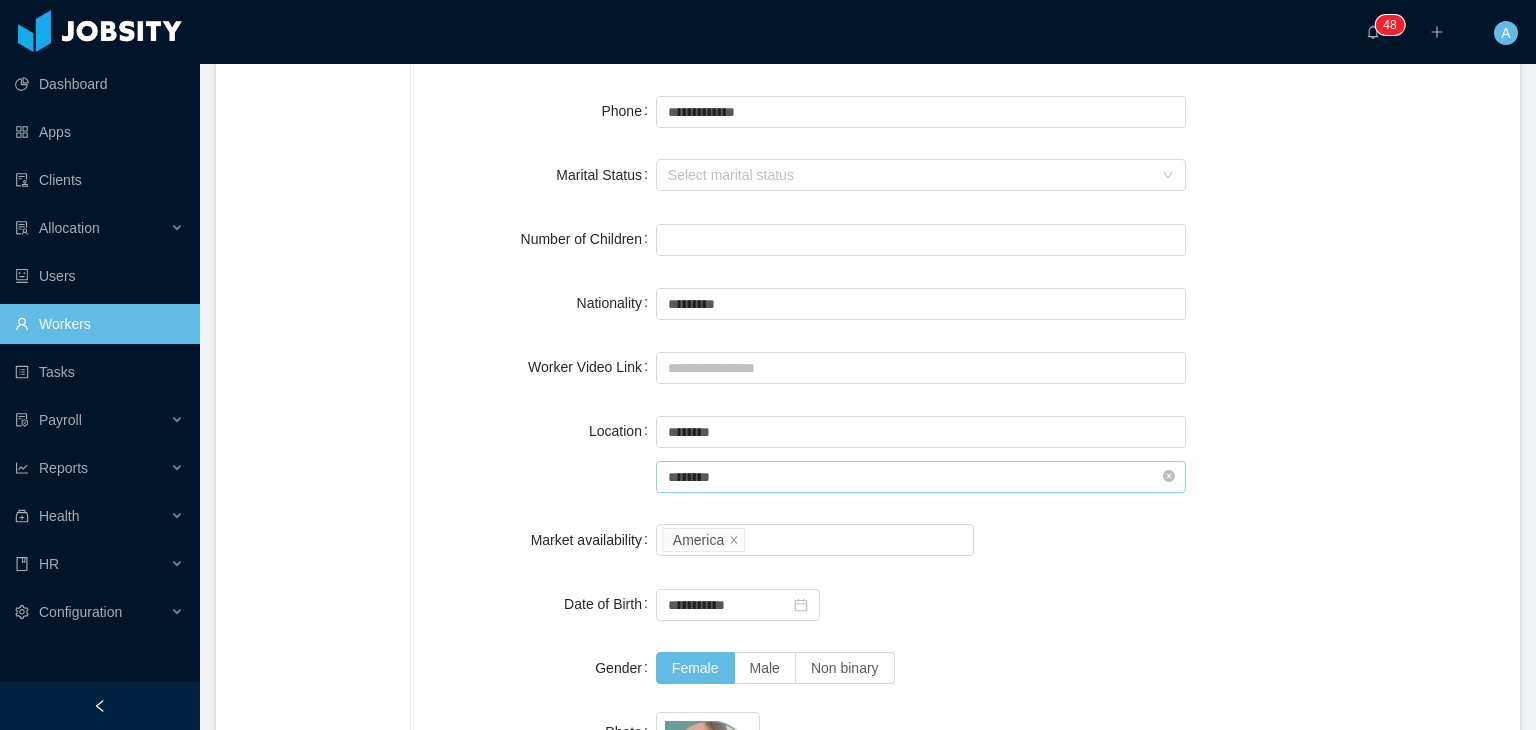 click on "********" at bounding box center [921, 304] 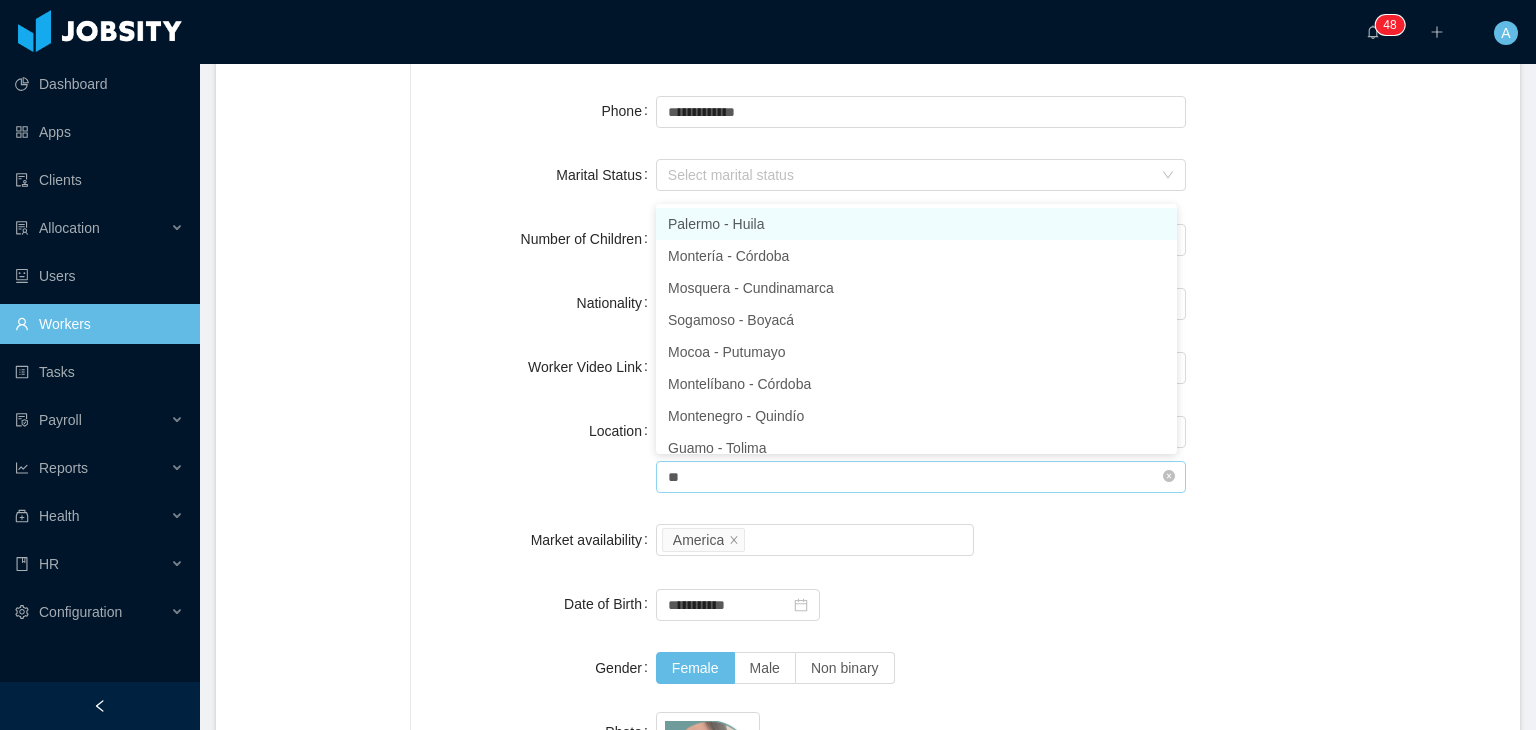 type on "*" 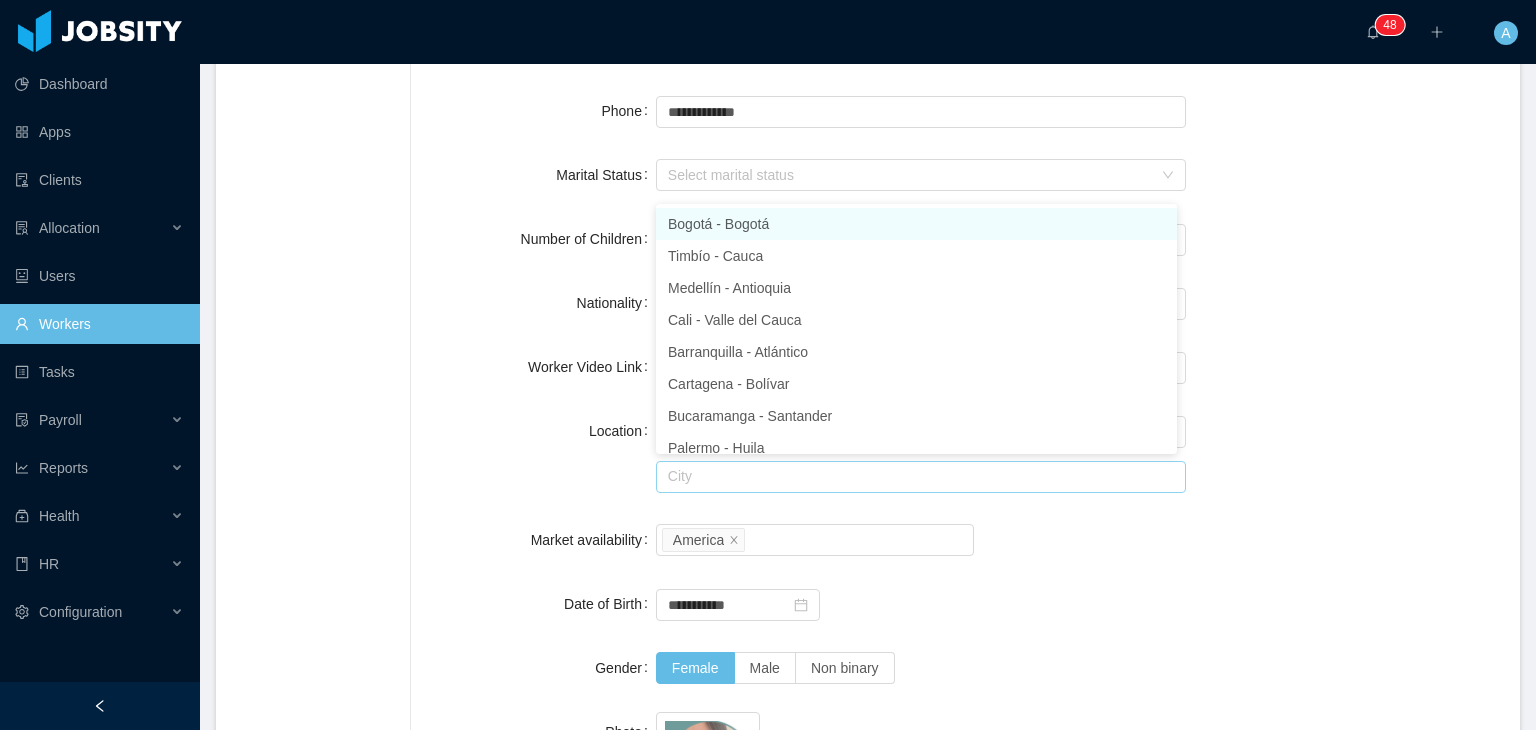 type 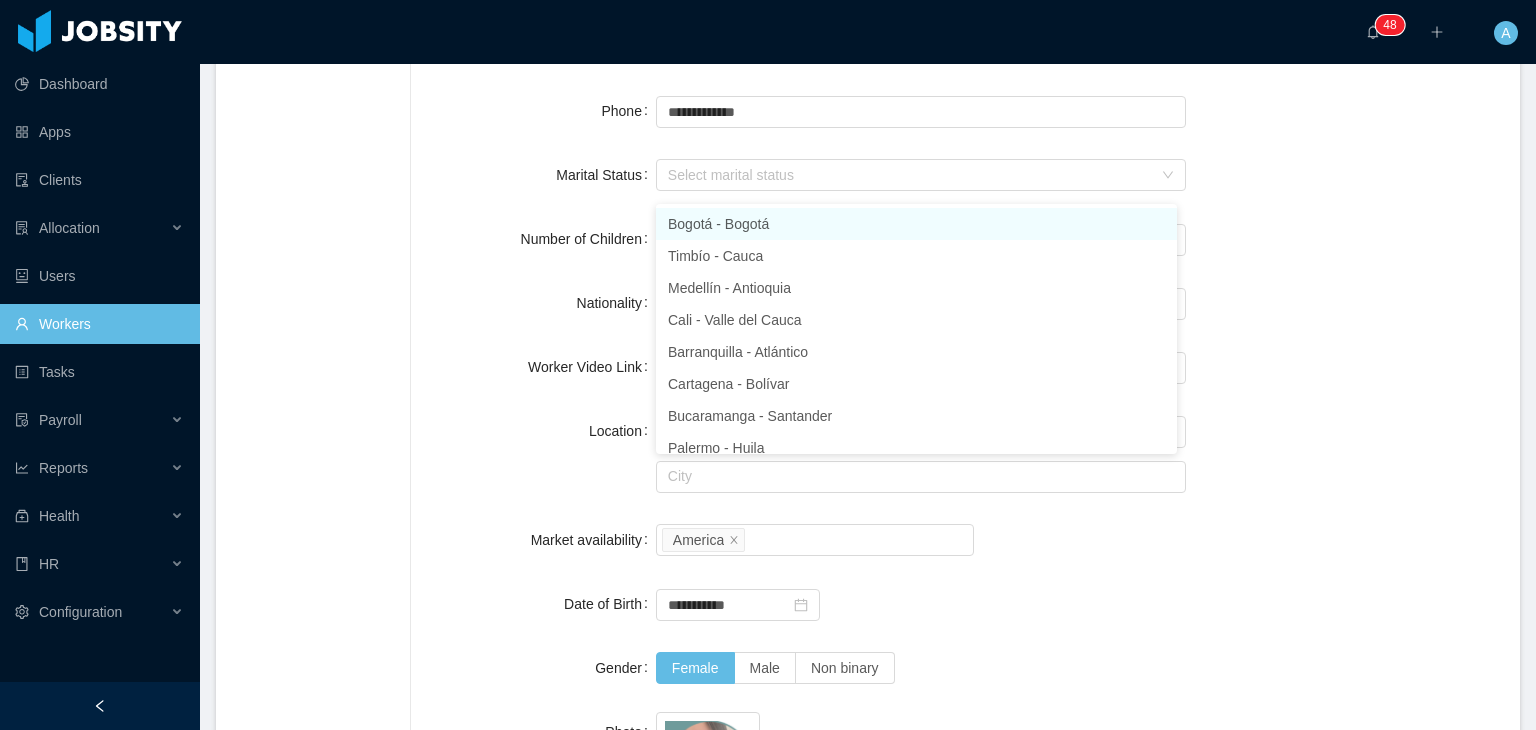 click on "**********" at bounding box center (965, 604) 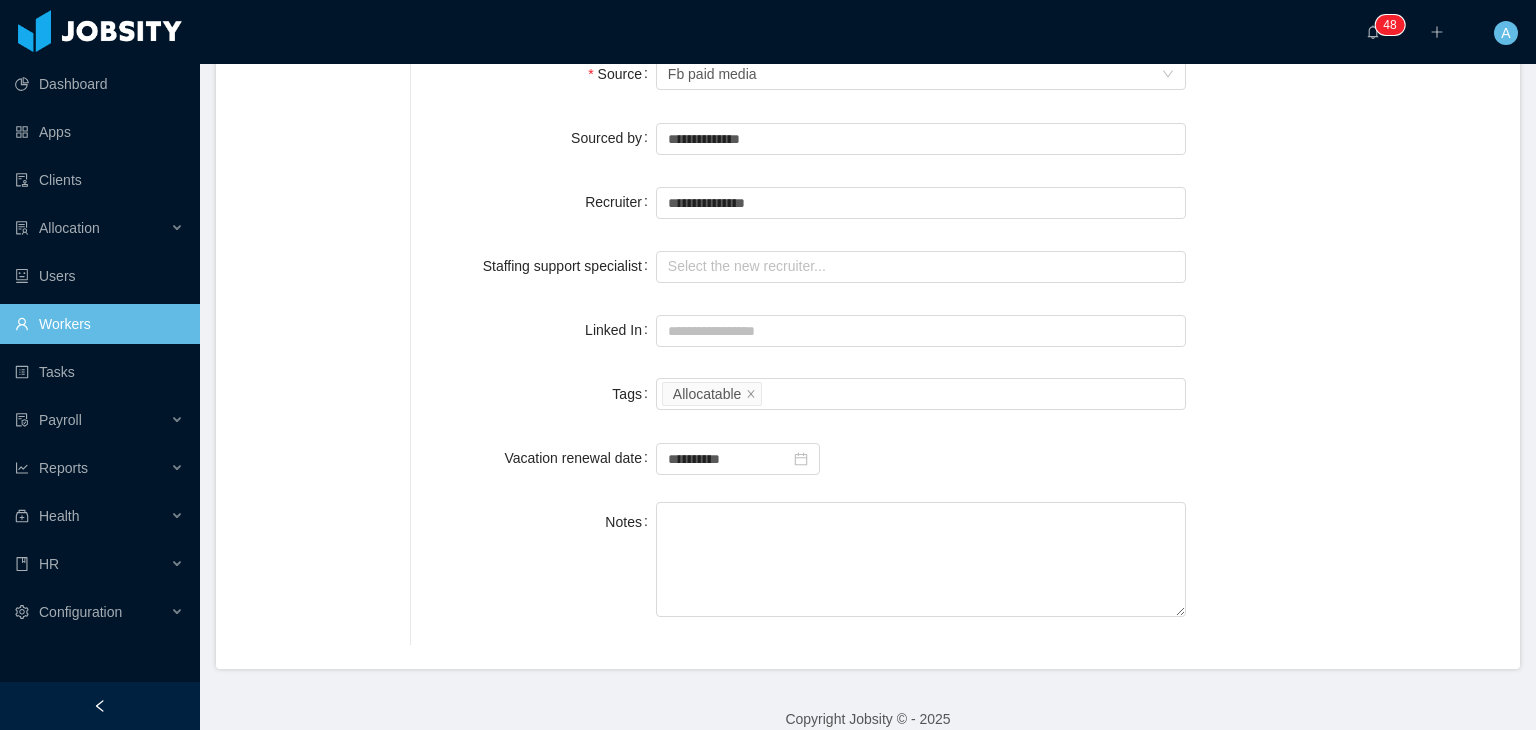 scroll, scrollTop: 1503, scrollLeft: 0, axis: vertical 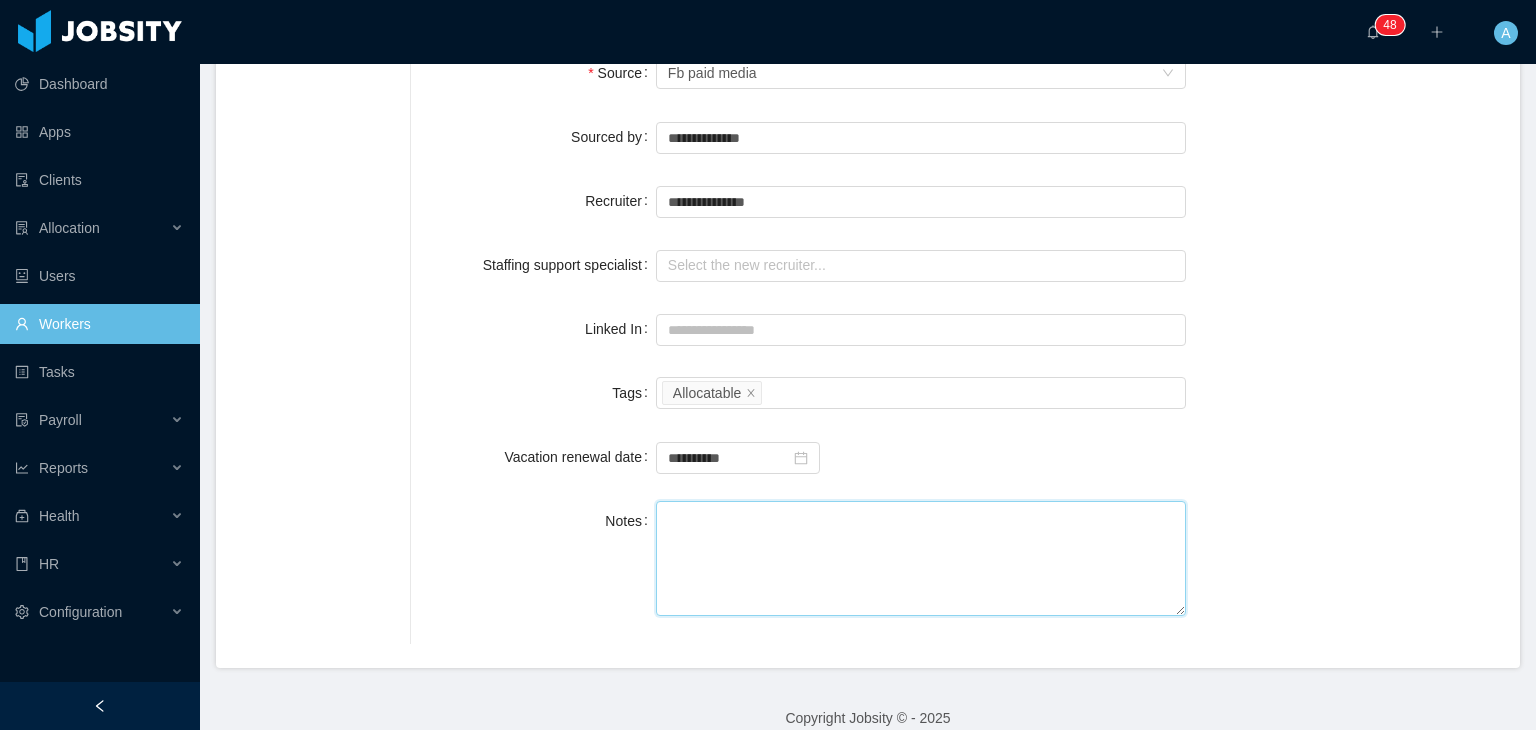click on "Notes" at bounding box center (921, 558) 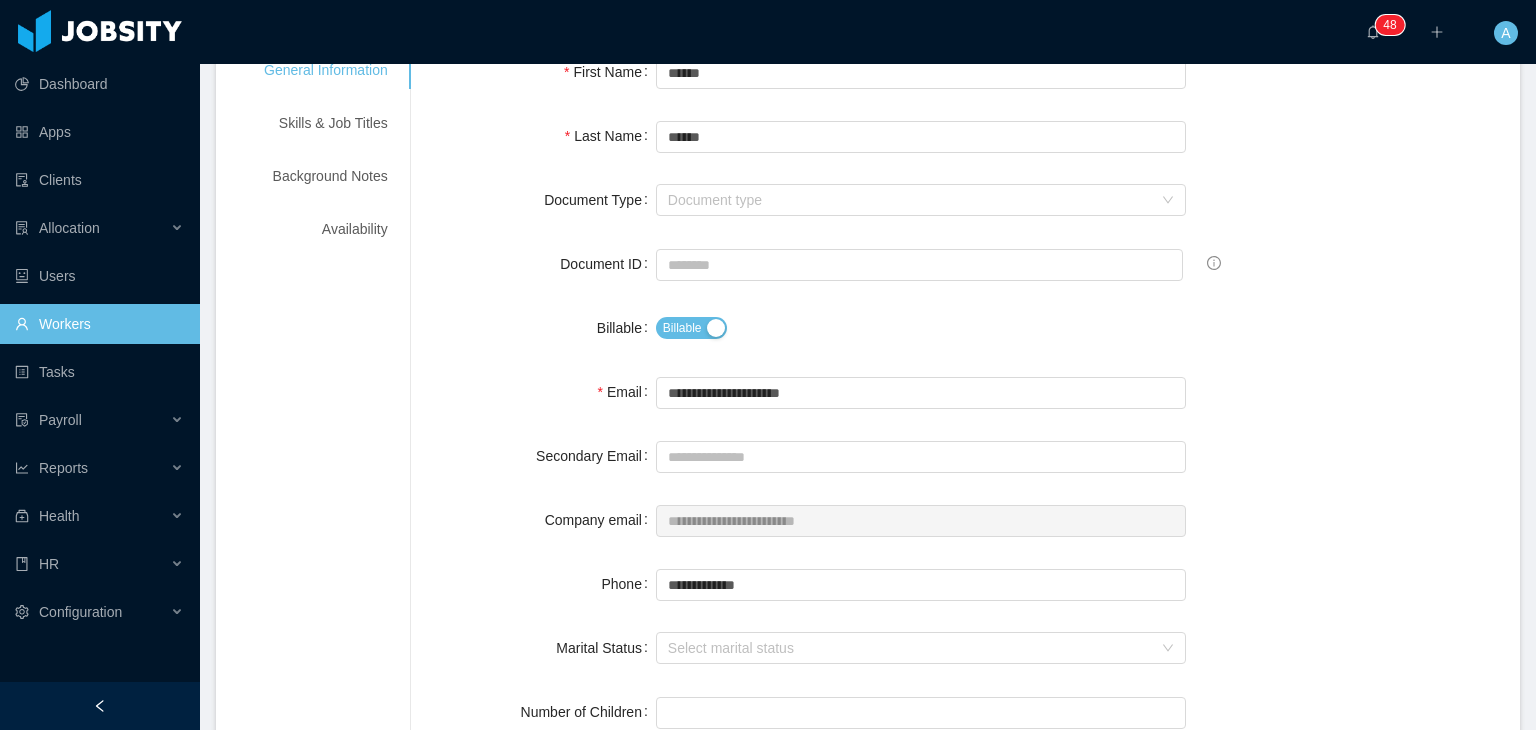 scroll, scrollTop: 0, scrollLeft: 0, axis: both 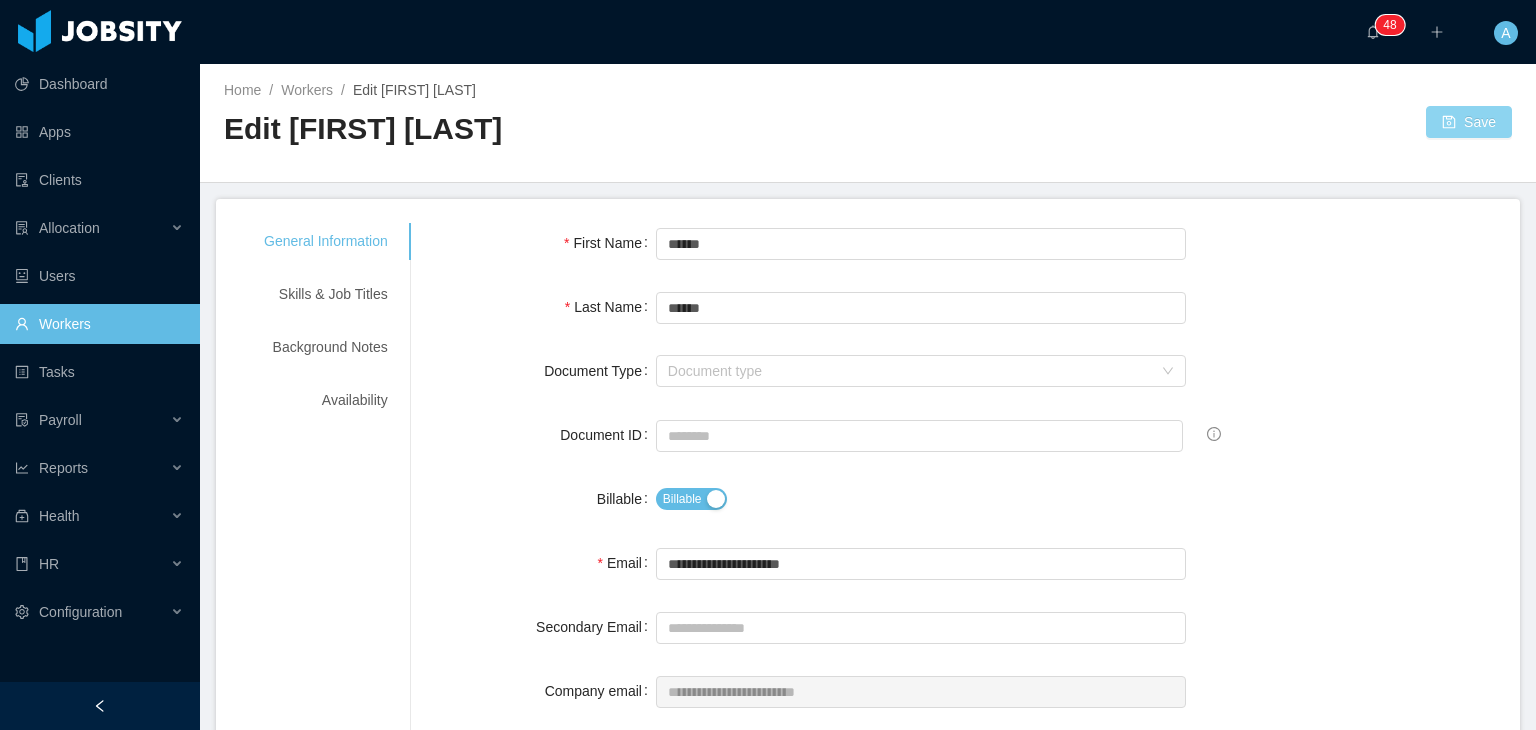 type on "**********" 